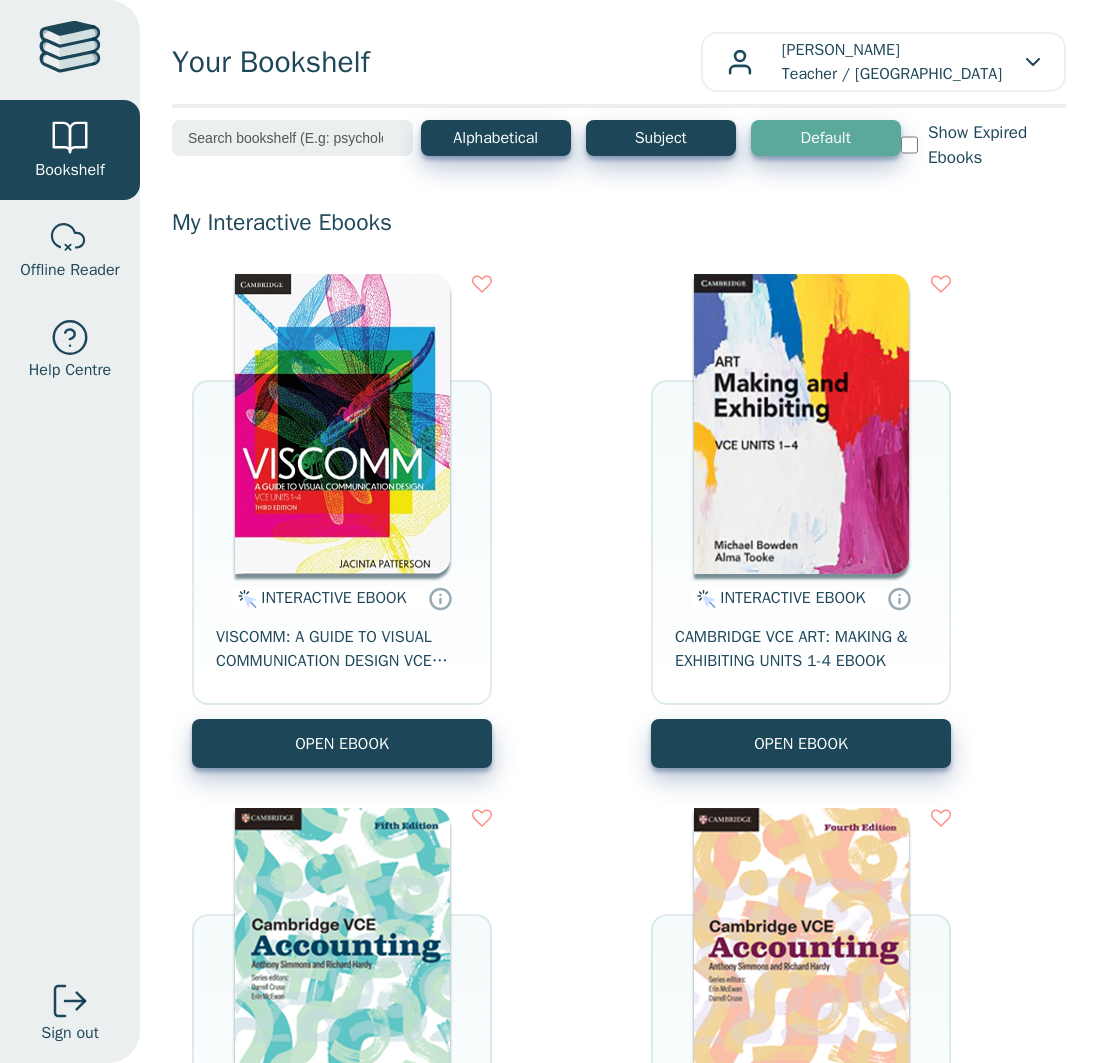 scroll, scrollTop: 0, scrollLeft: 0, axis: both 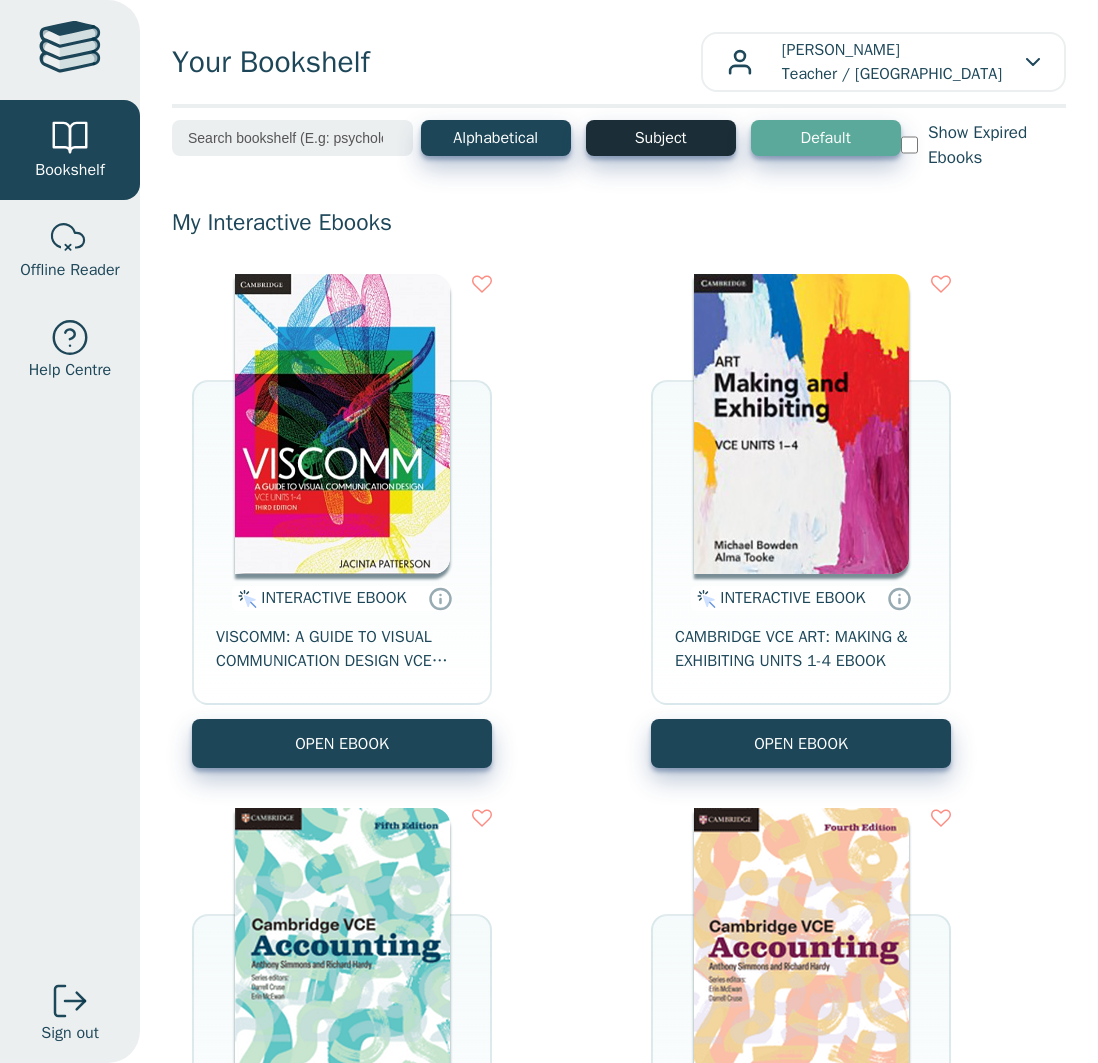 click on "Subject" at bounding box center [661, 138] 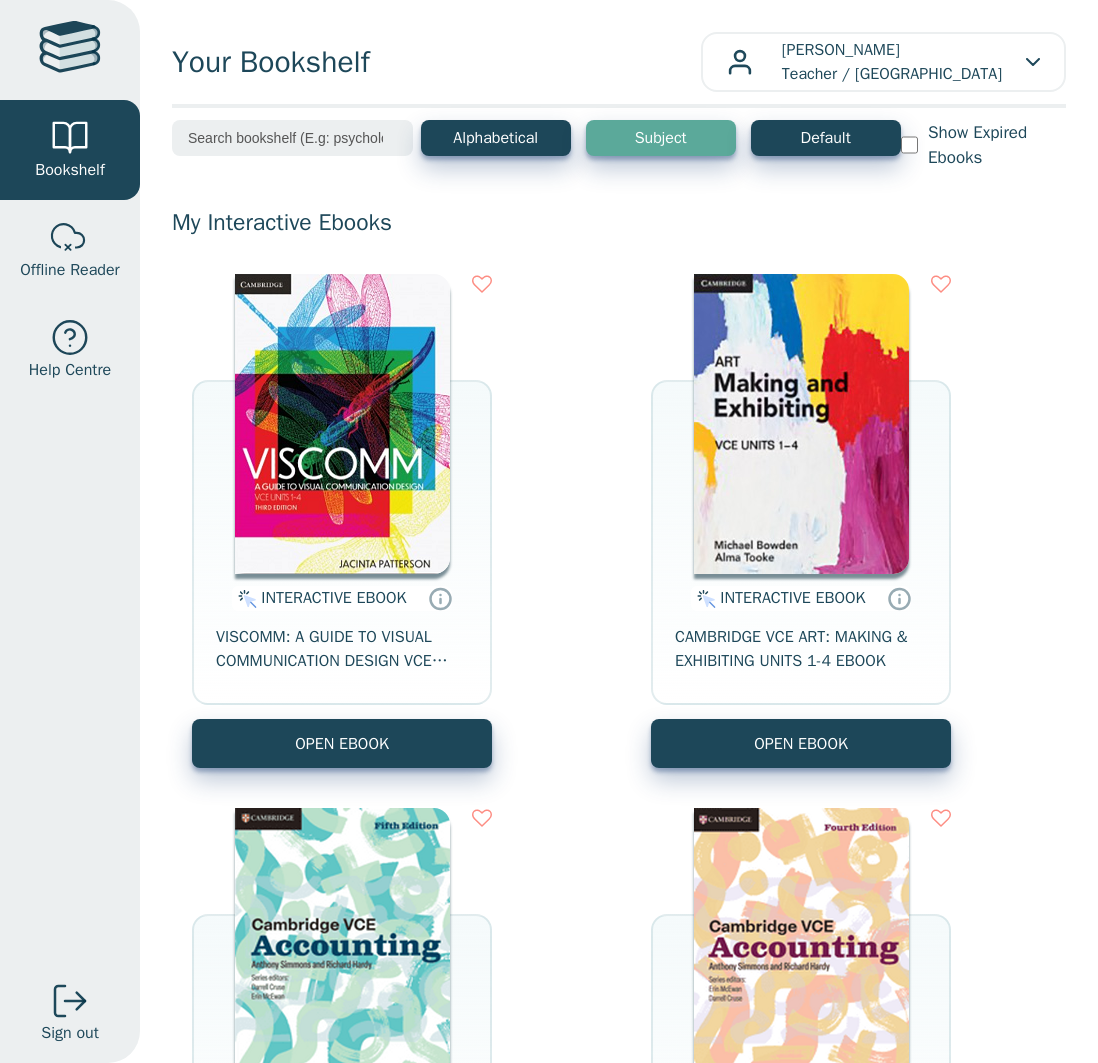 click at bounding box center [292, 138] 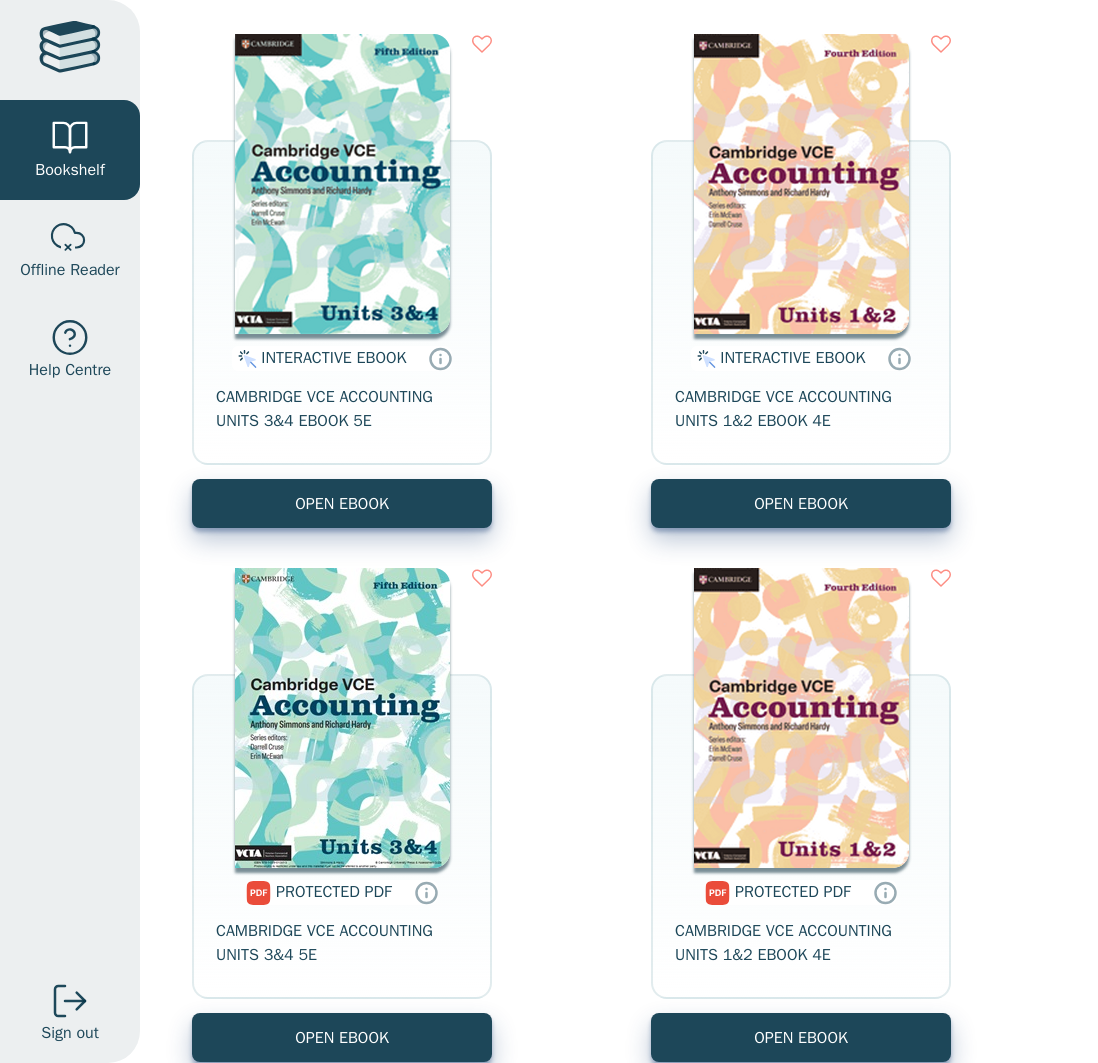 scroll, scrollTop: 0, scrollLeft: 0, axis: both 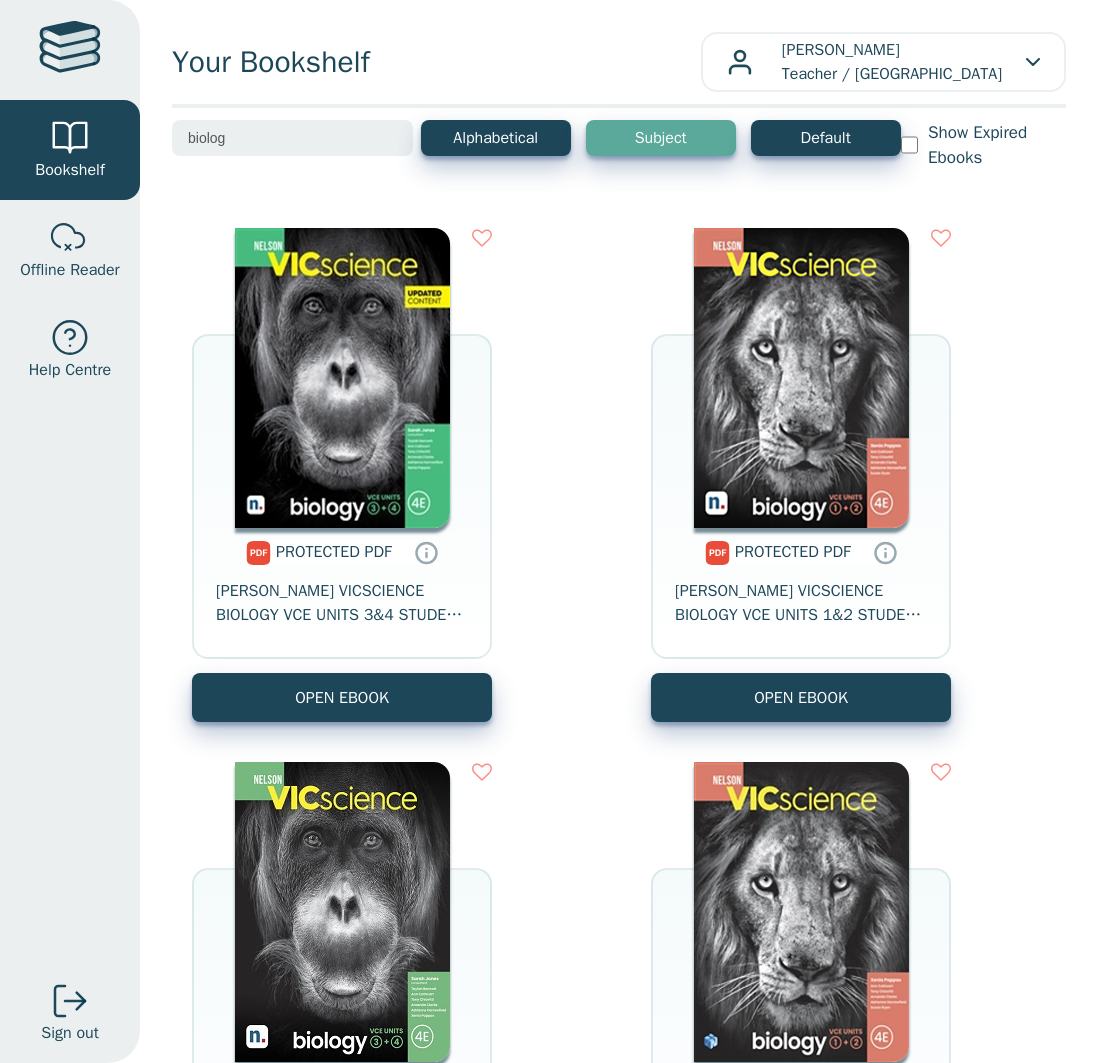 click at bounding box center (482, 238) 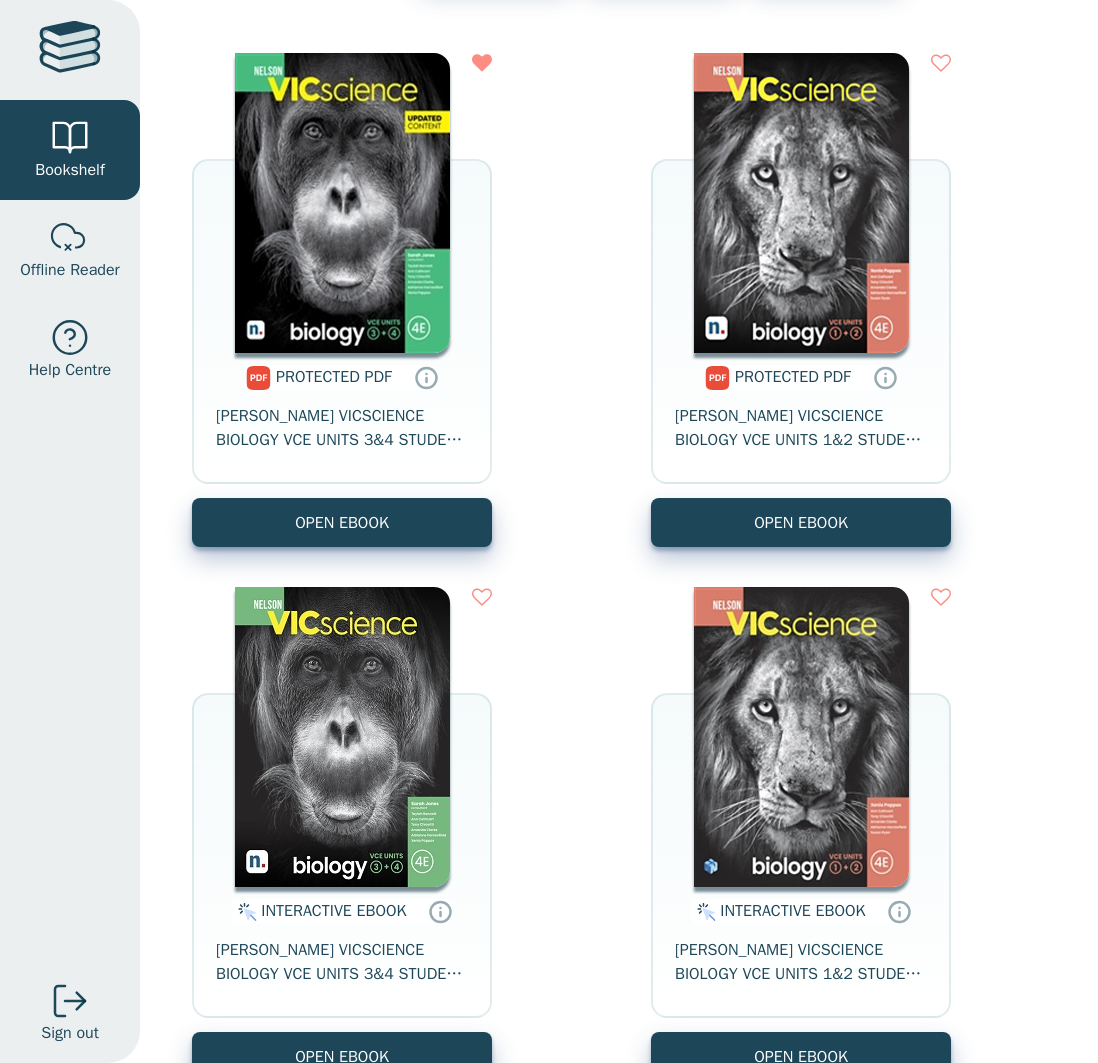 scroll, scrollTop: 266, scrollLeft: 0, axis: vertical 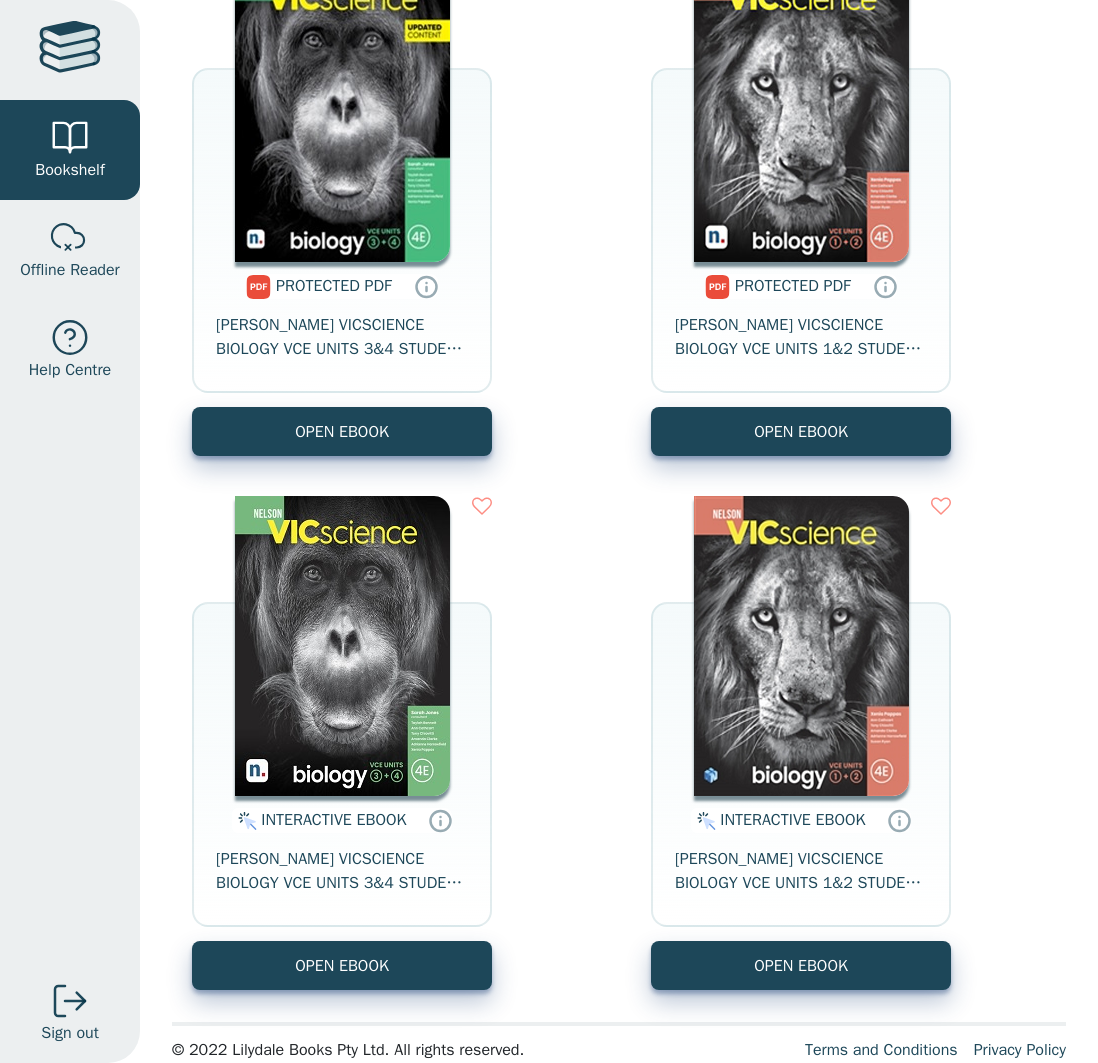 click at bounding box center (482, 506) 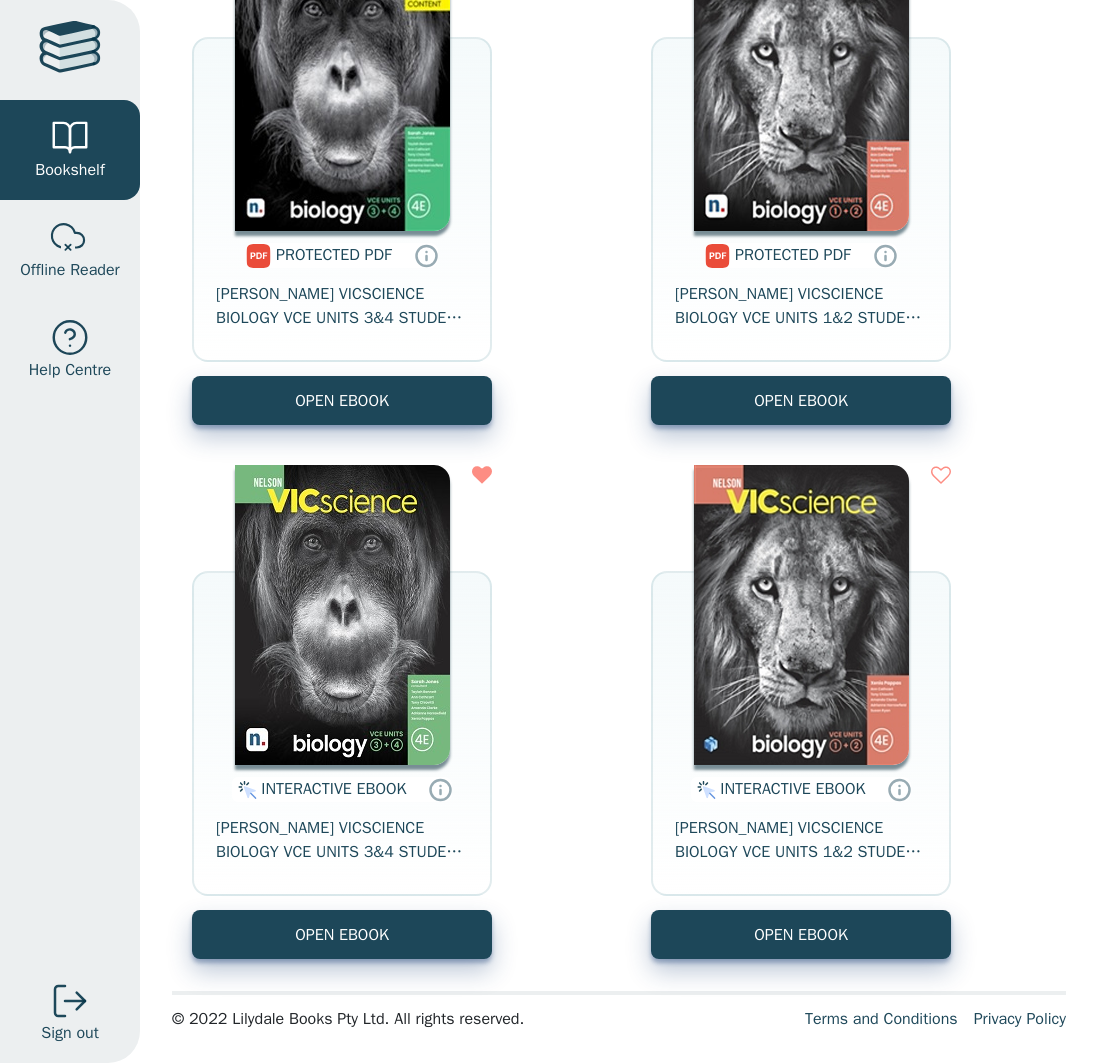 scroll, scrollTop: 0, scrollLeft: 0, axis: both 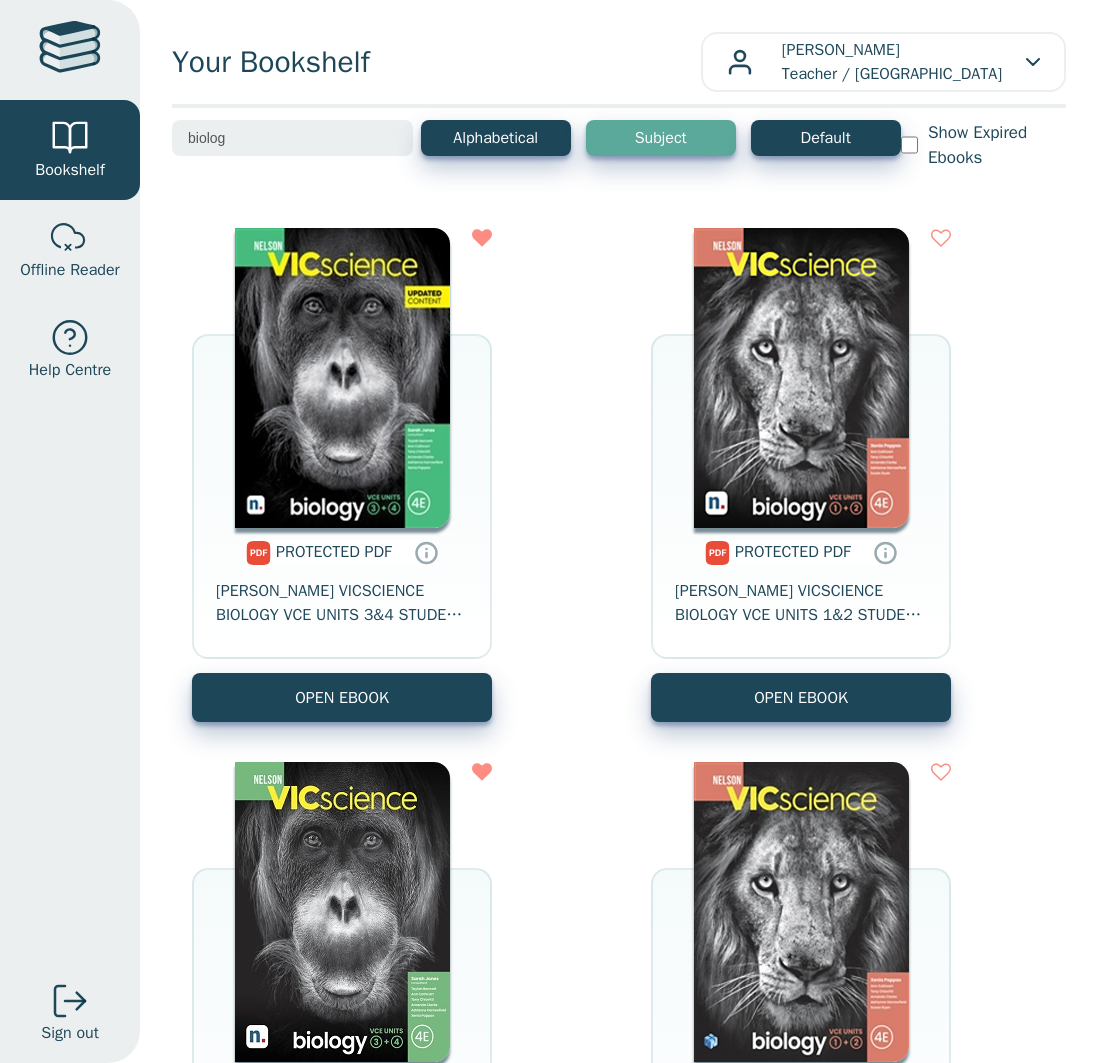 click on "biolog" at bounding box center (292, 138) 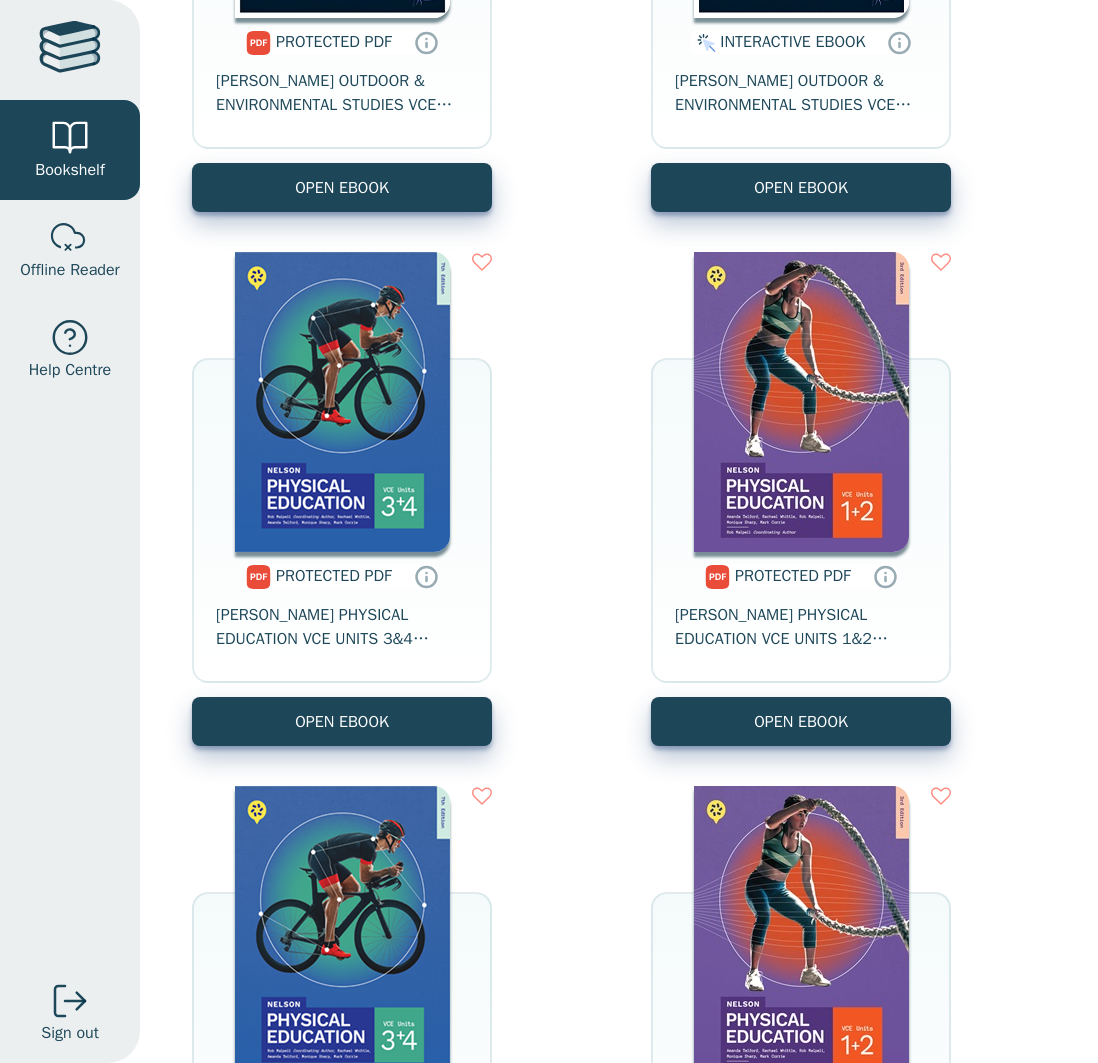 scroll, scrollTop: 0, scrollLeft: 0, axis: both 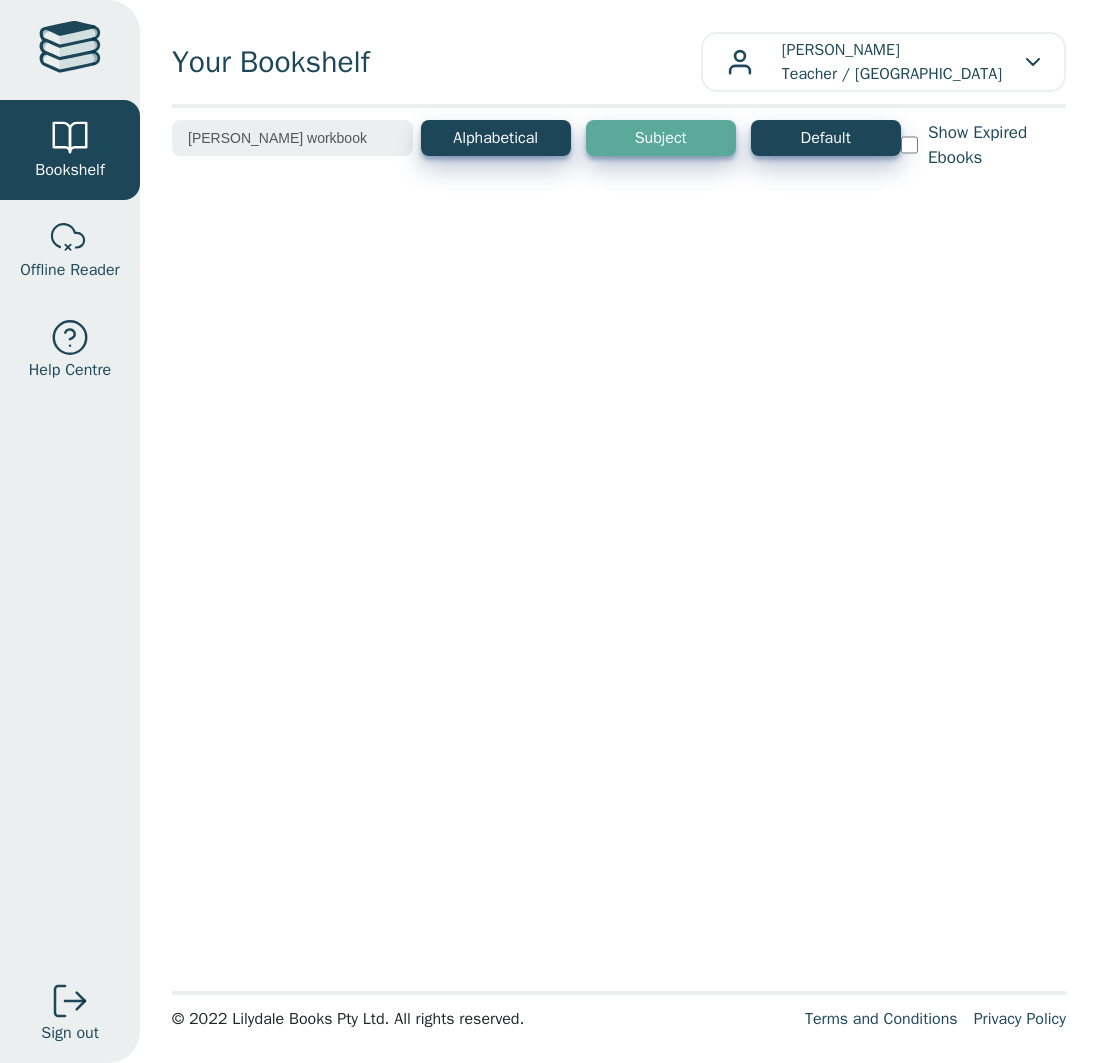 type on "nelson workbook" 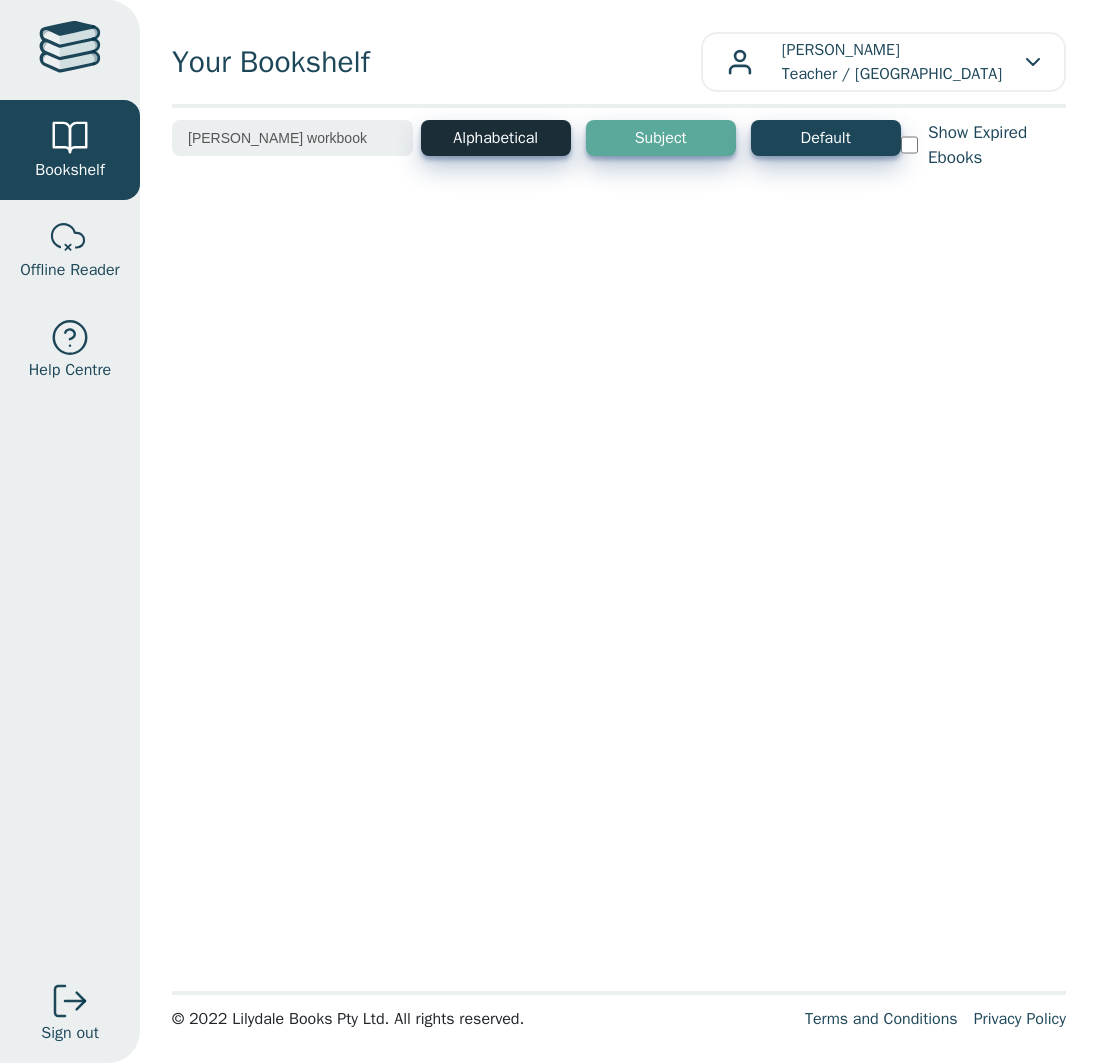 click on "Alphabetical" at bounding box center [496, 138] 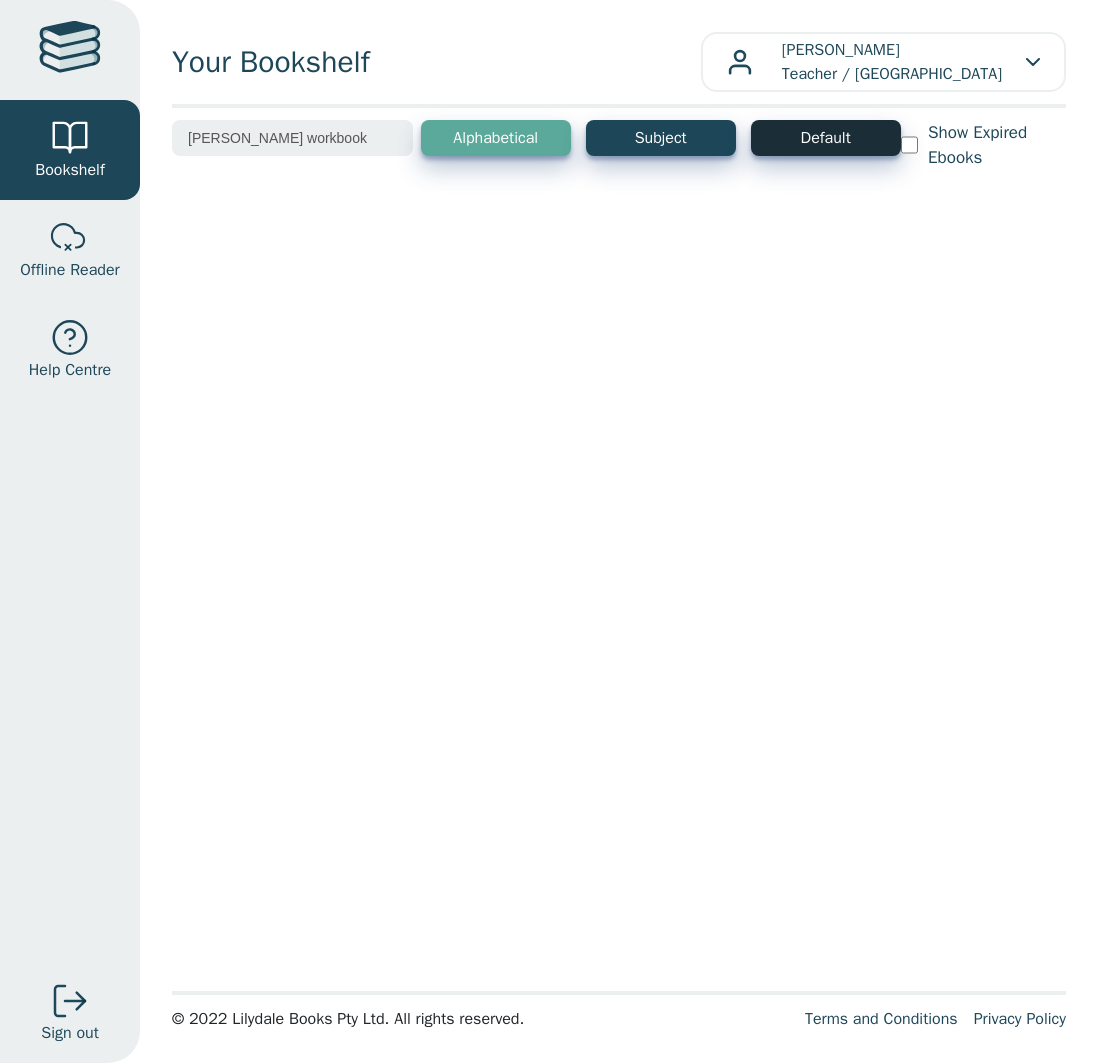 click on "Default" at bounding box center (826, 138) 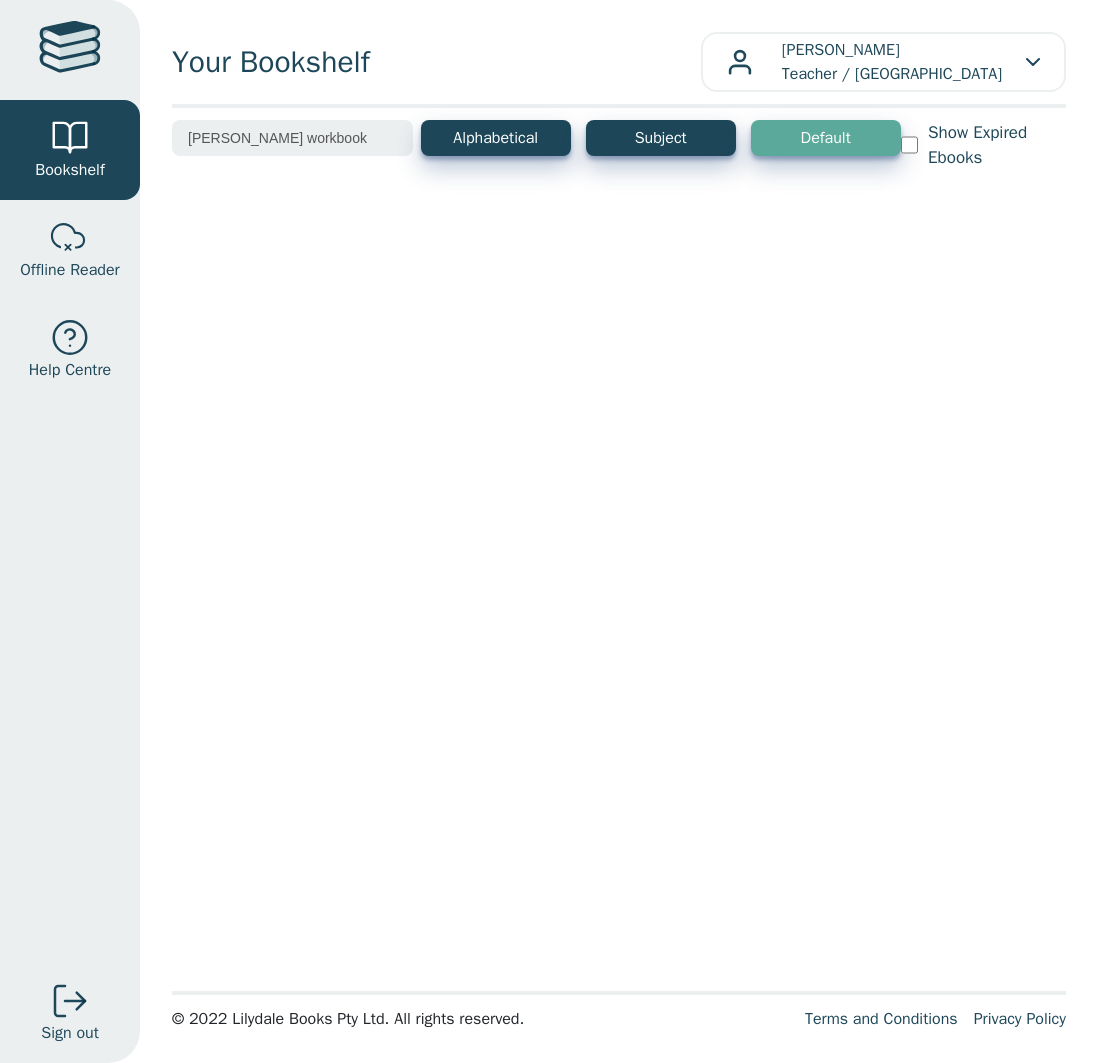 click on "nelson workbook" at bounding box center (292, 138) 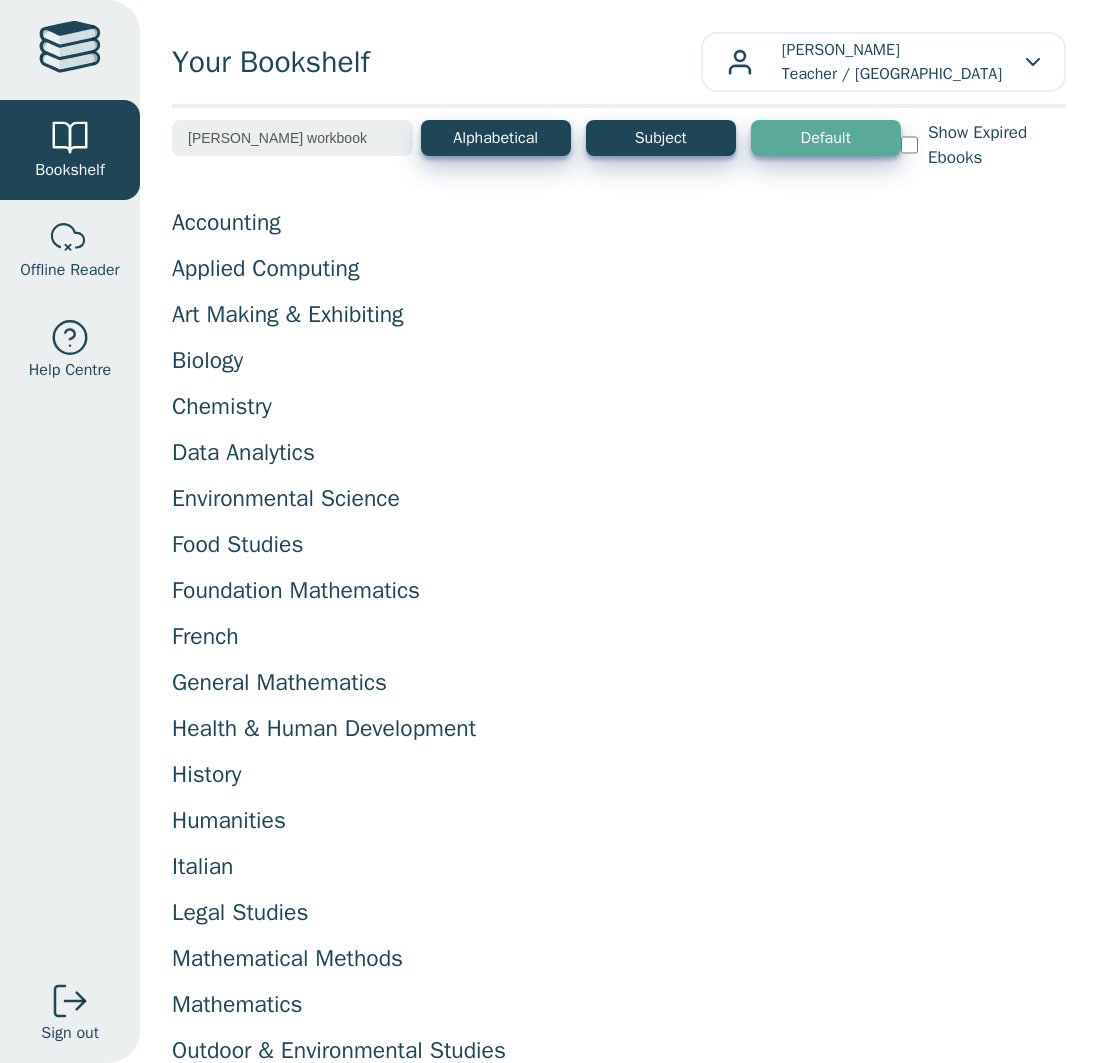 click on "Biology" at bounding box center (619, 361) 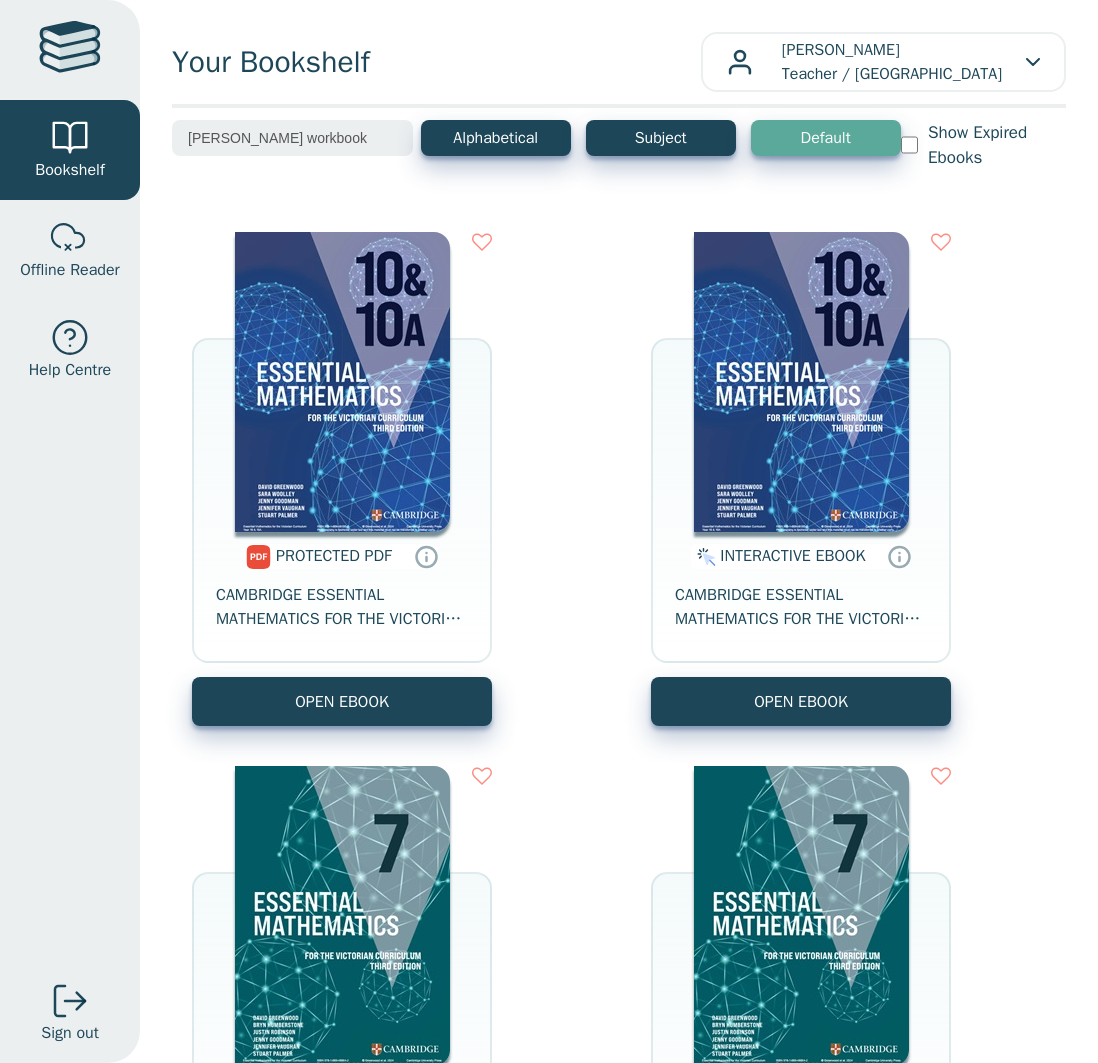 click on "nelson workbook" at bounding box center (292, 138) 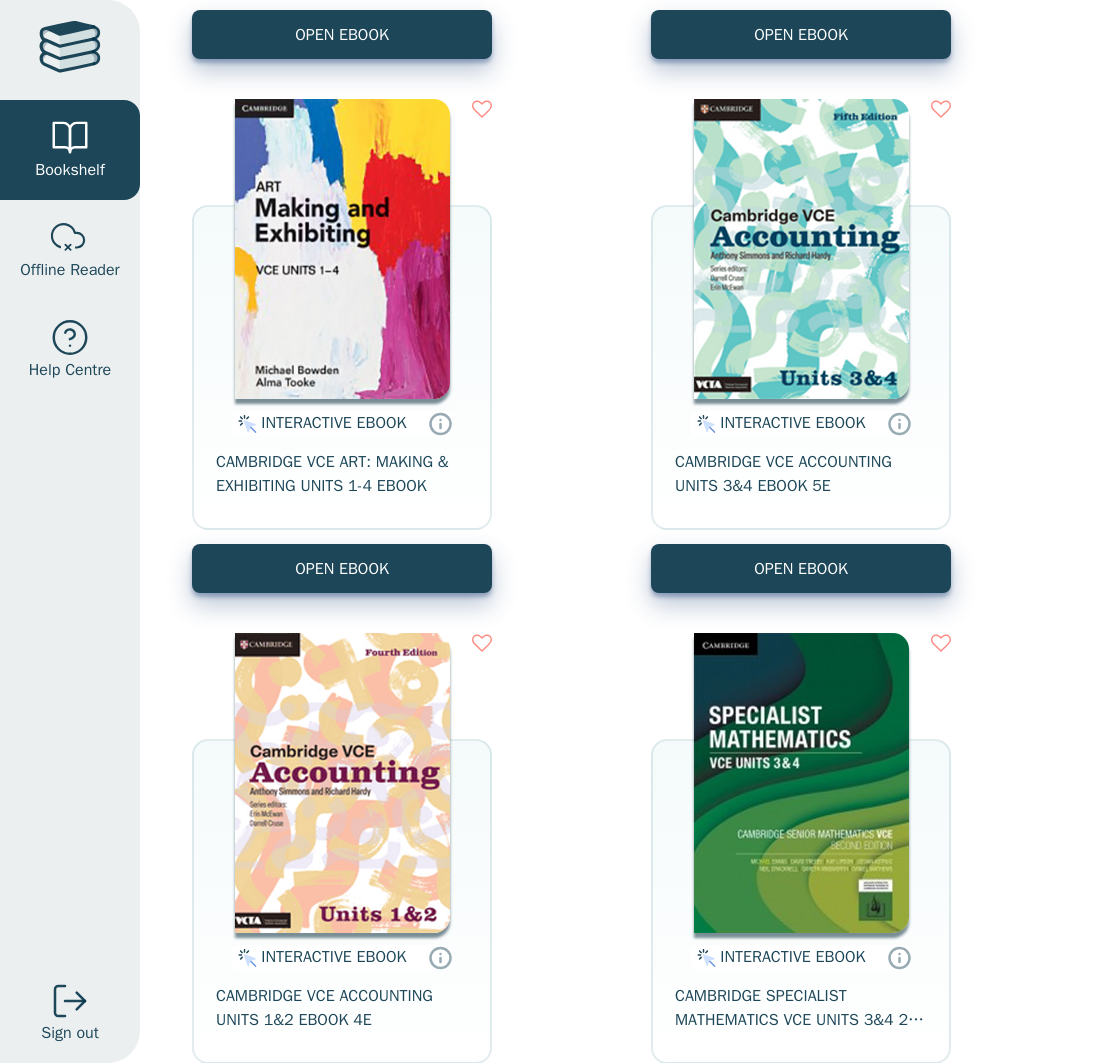 scroll, scrollTop: 0, scrollLeft: 0, axis: both 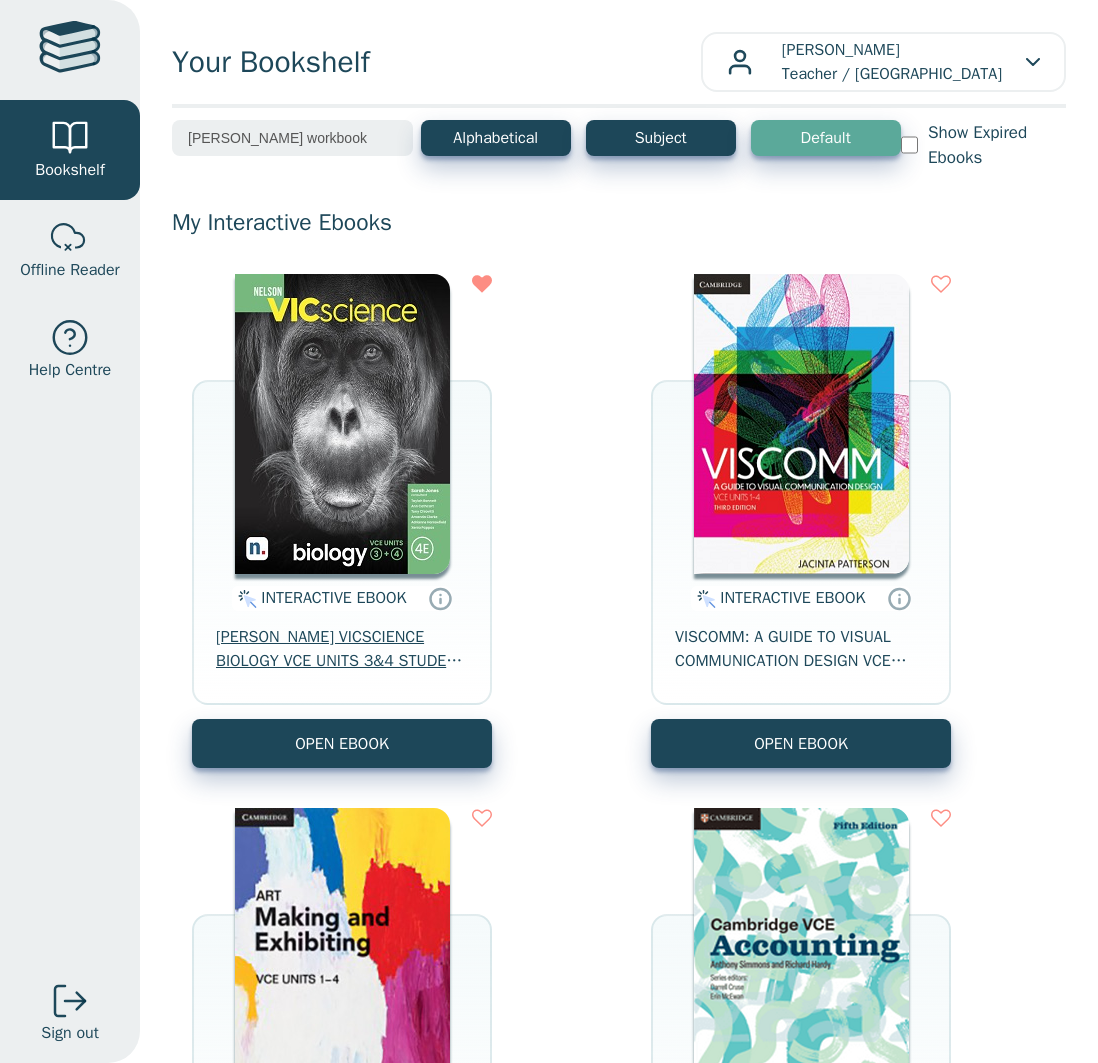 click on "NELSON VICSCIENCE BIOLOGY VCE UNITS 3&4 STUDENT EBOOK 4E" at bounding box center [342, 649] 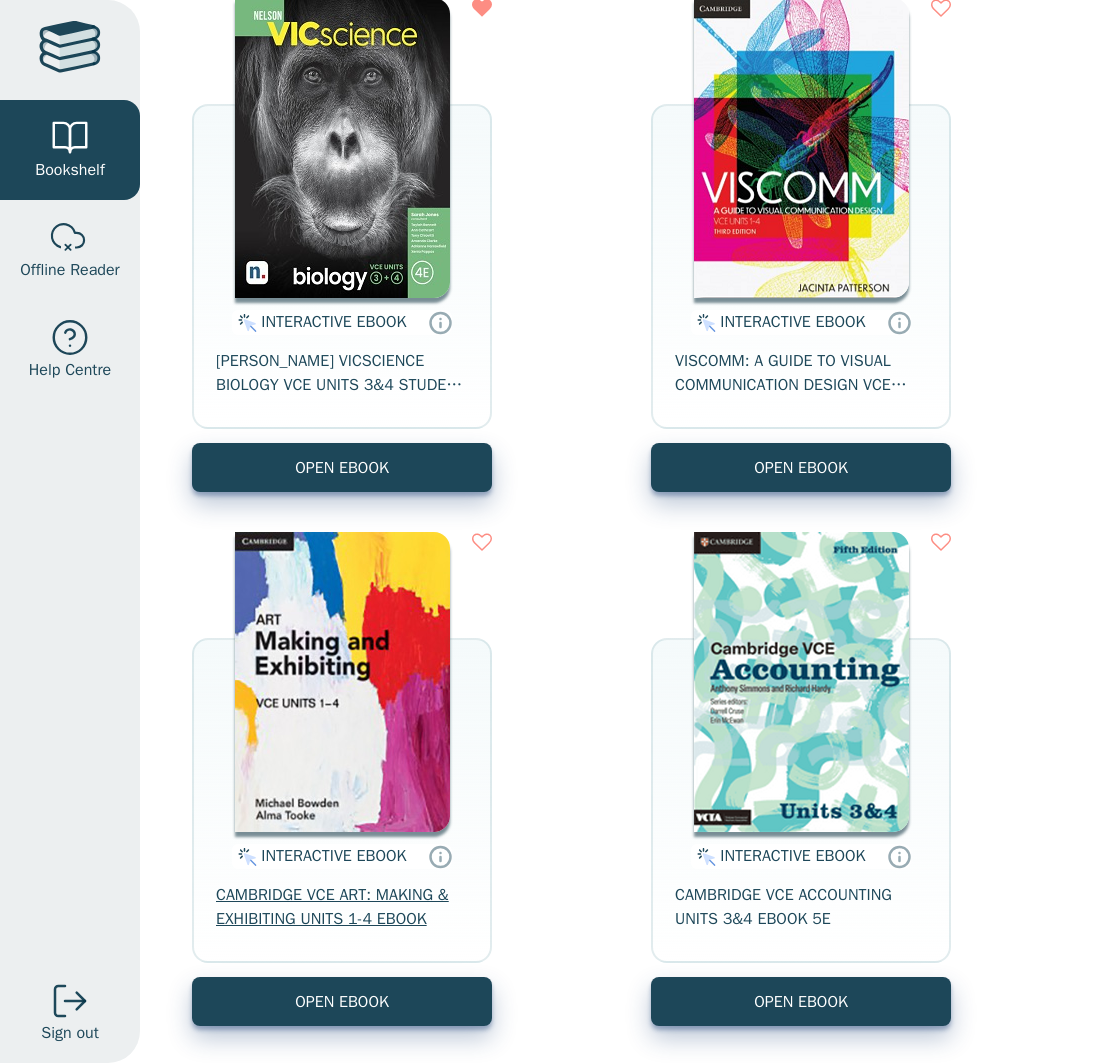scroll, scrollTop: 0, scrollLeft: 0, axis: both 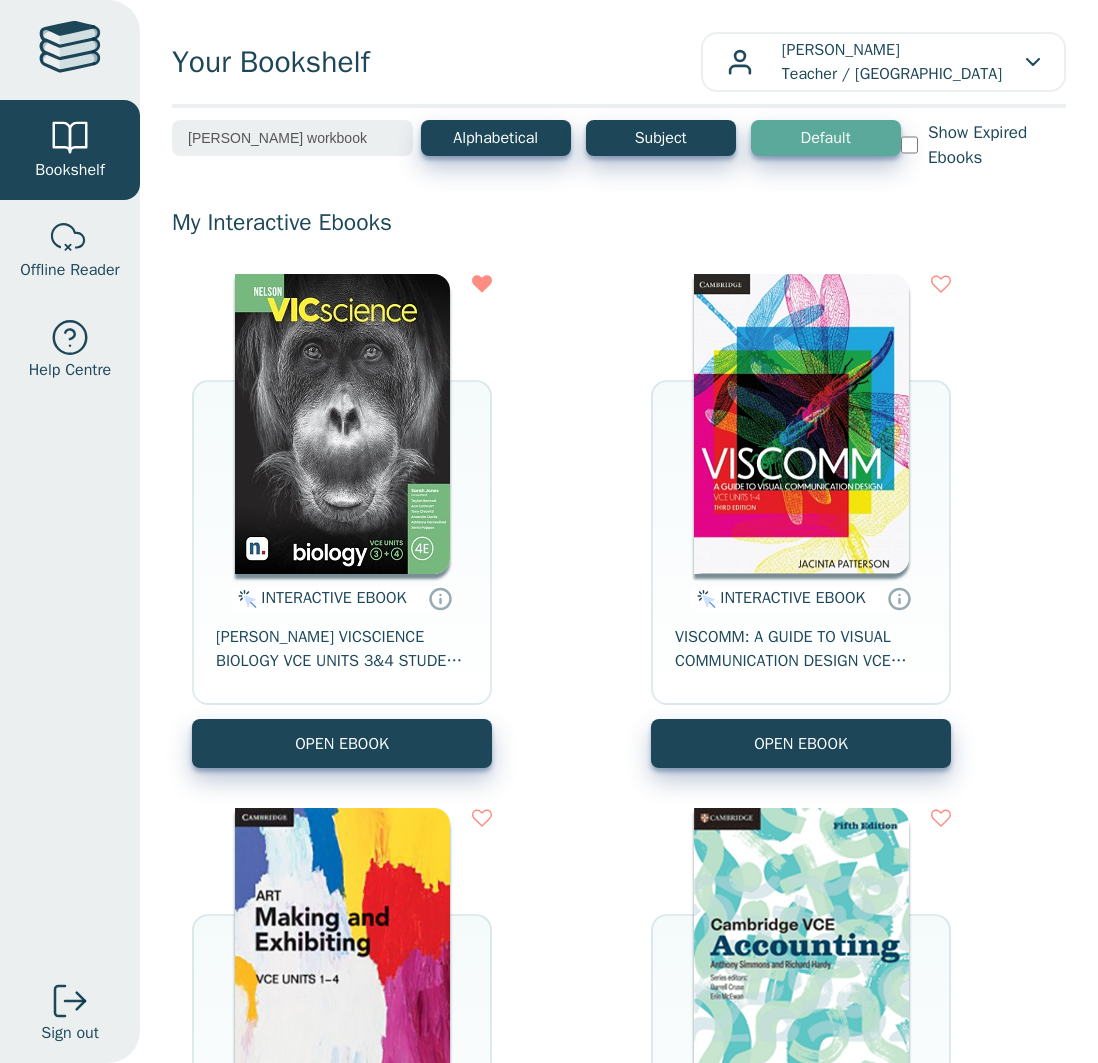 click at bounding box center [70, 50] 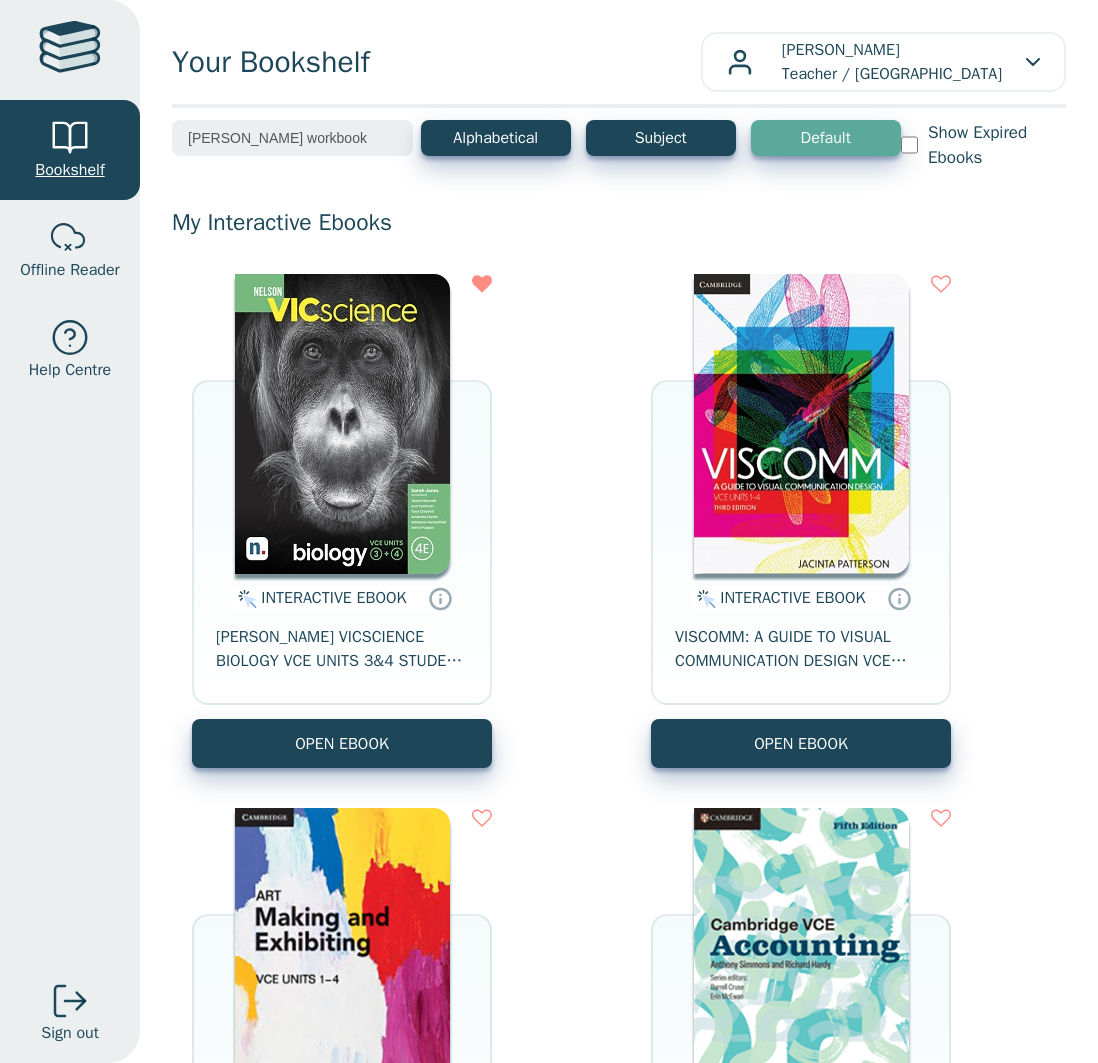 click on "Bookshelf" at bounding box center (69, 170) 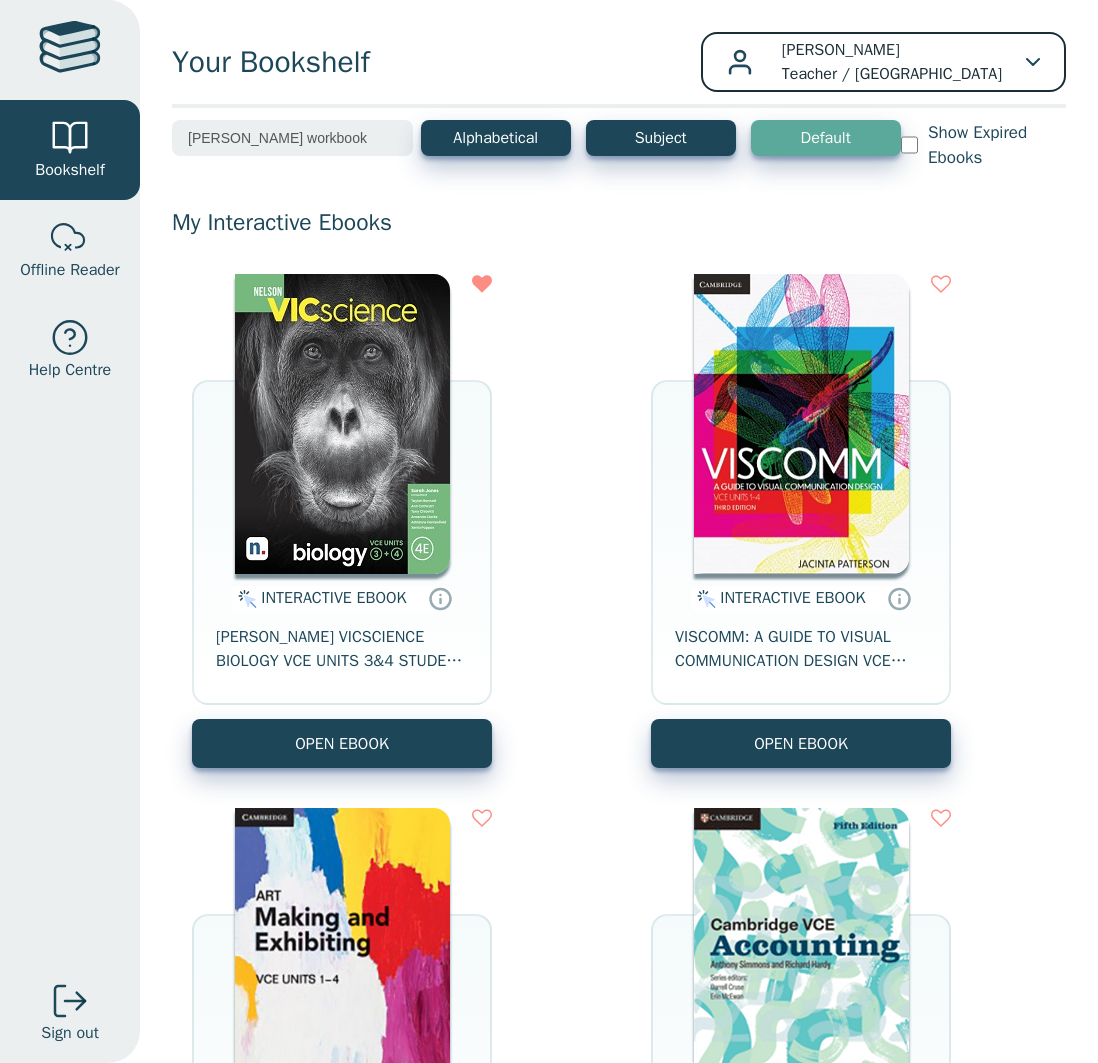 click on "Ana MALNAR
Teacher / Lilydale High School" at bounding box center [892, 62] 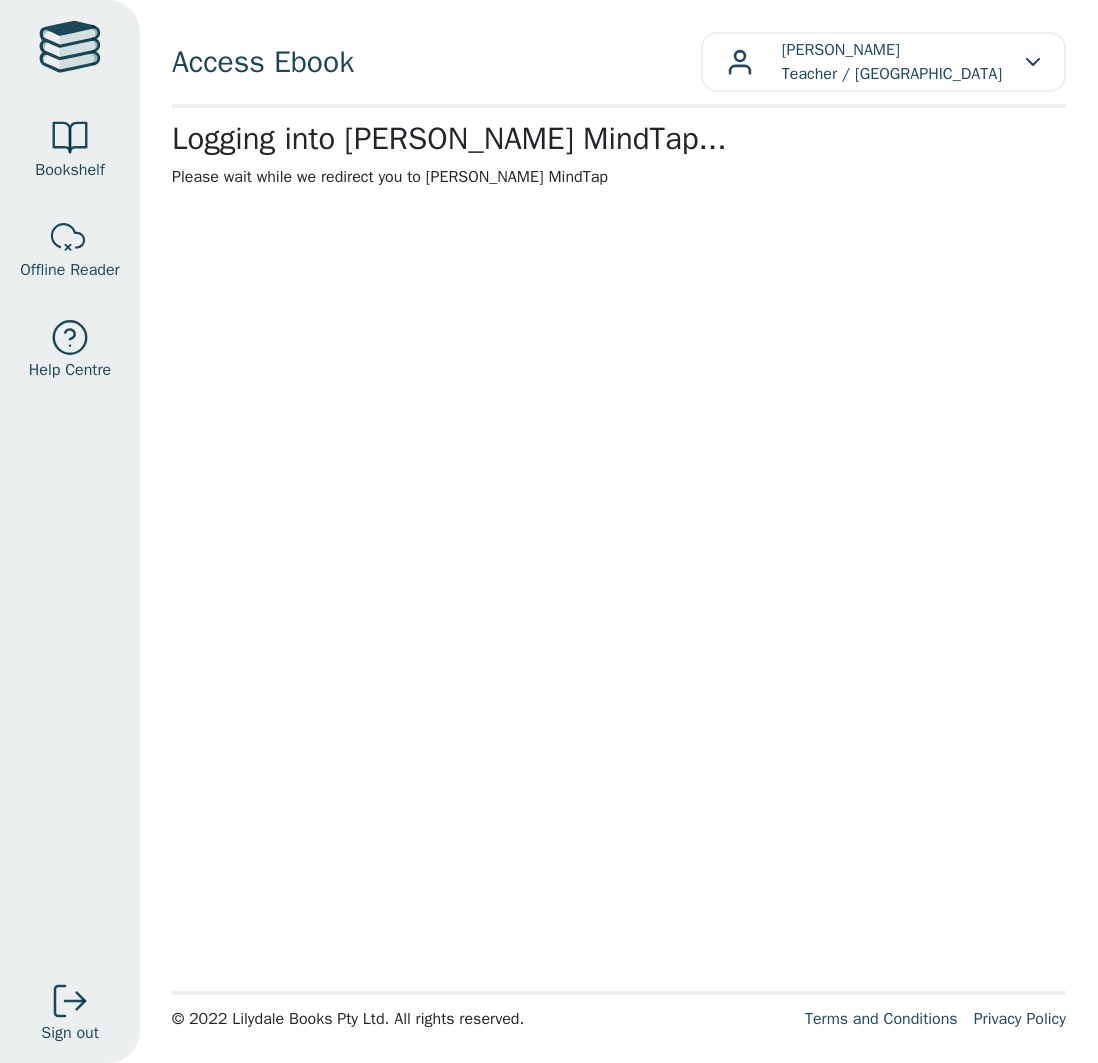 scroll, scrollTop: 0, scrollLeft: 0, axis: both 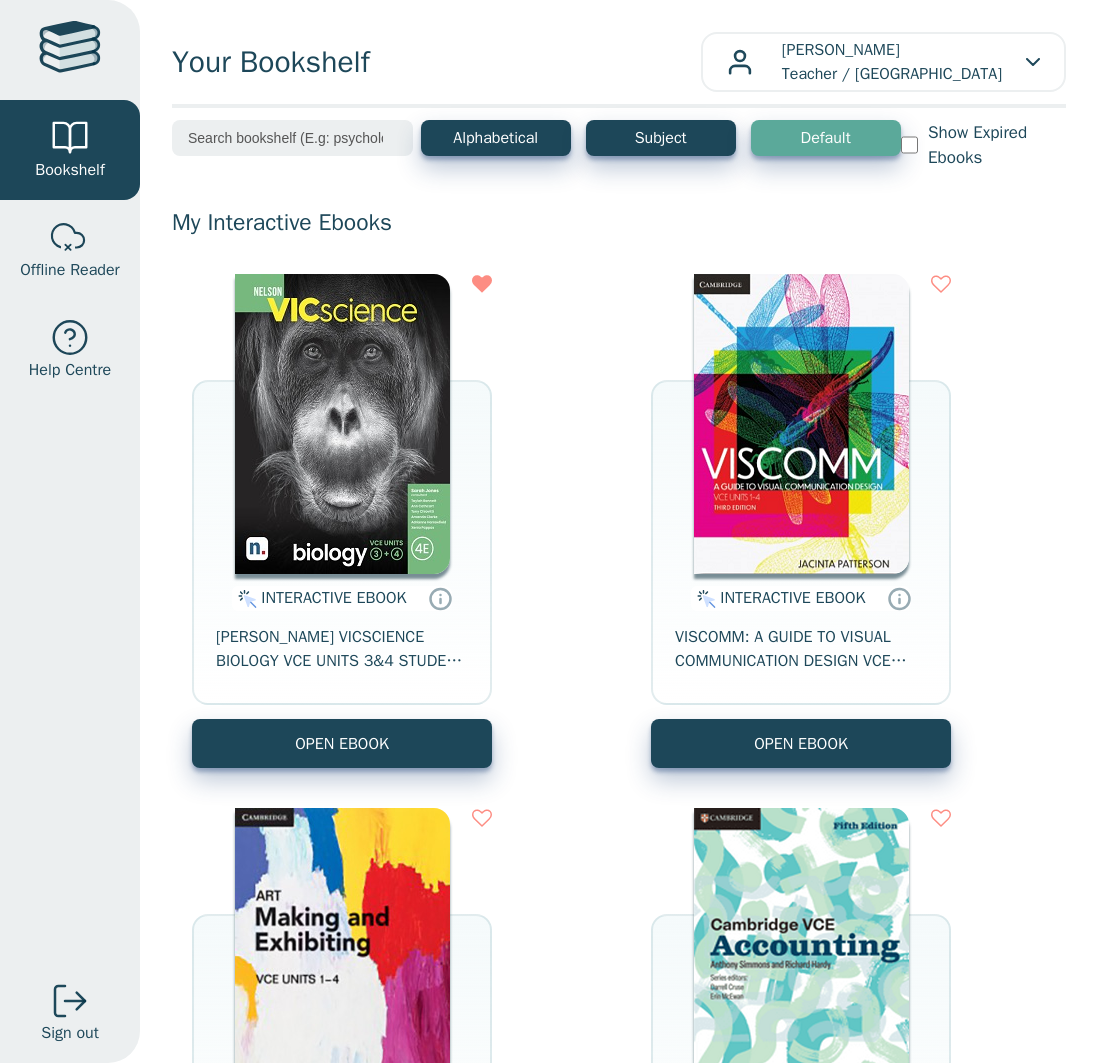 click at bounding box center (292, 138) 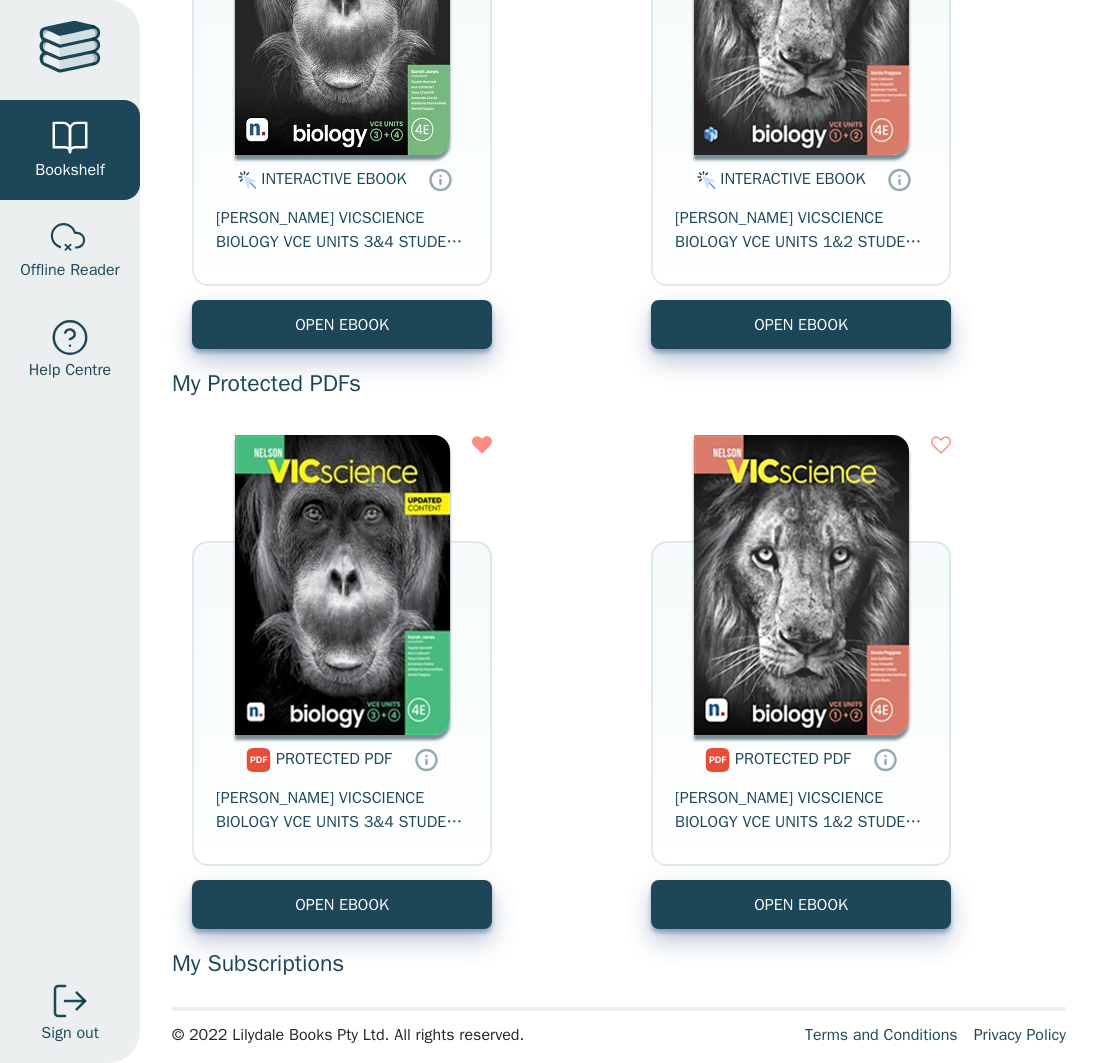 scroll, scrollTop: 435, scrollLeft: 0, axis: vertical 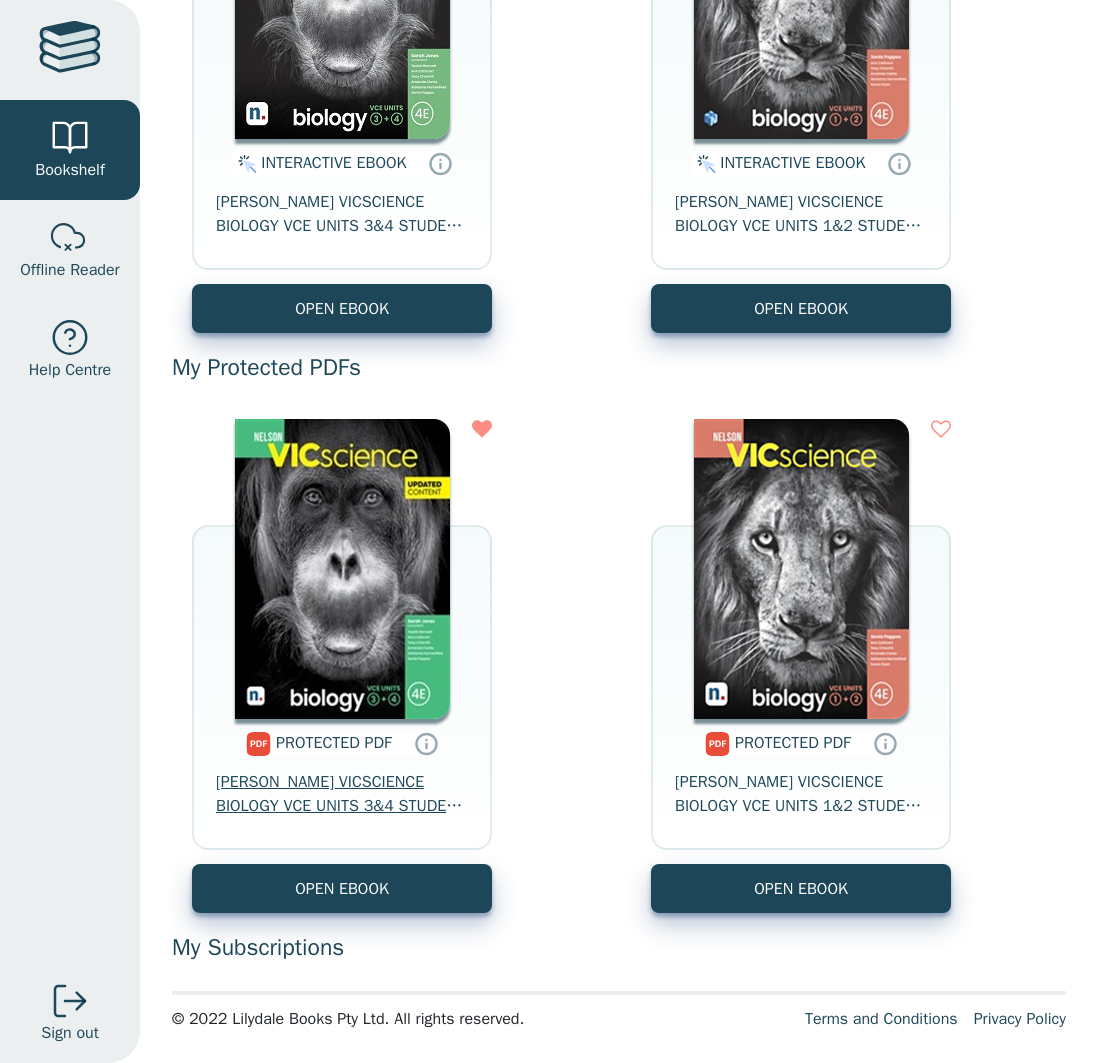 type on "biology" 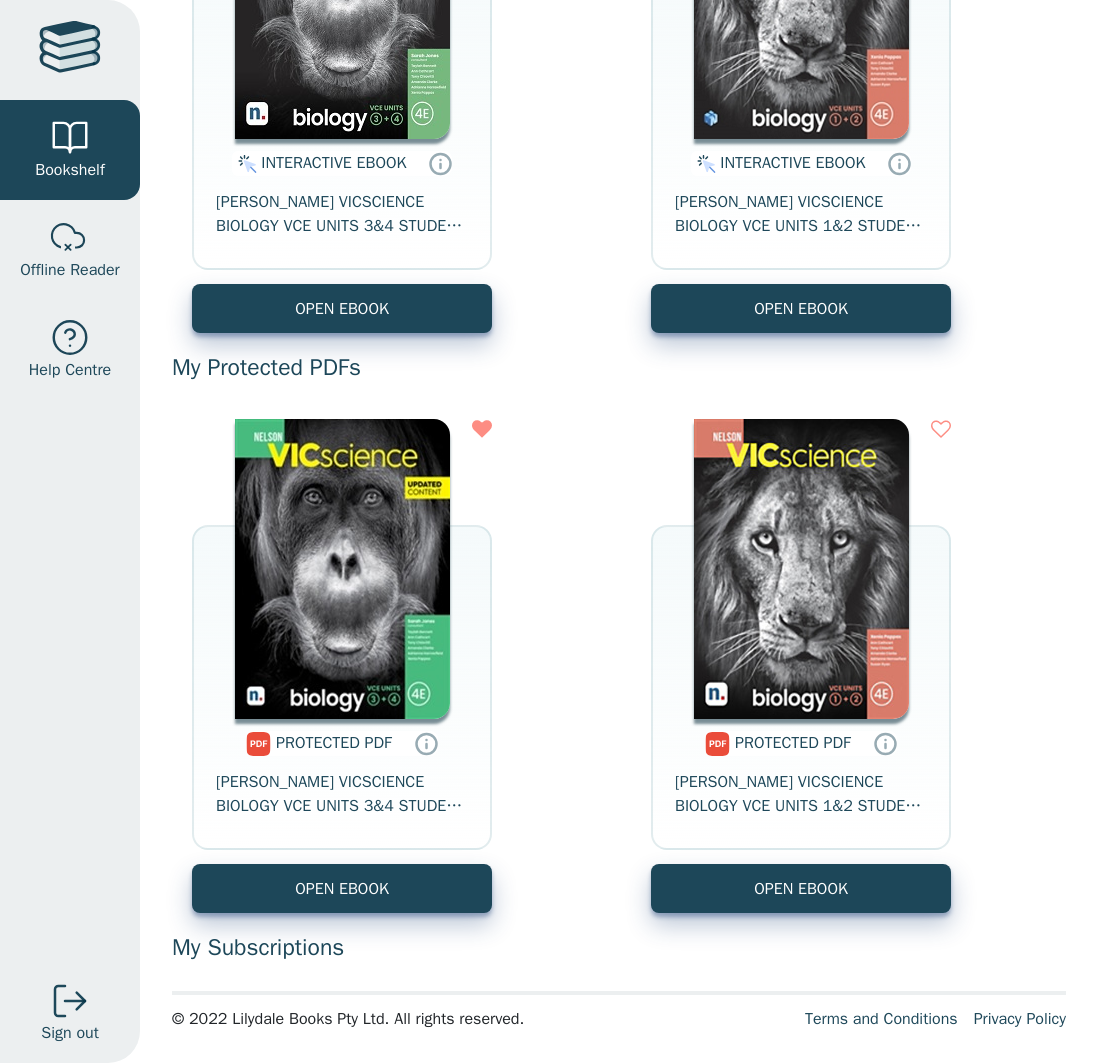 scroll, scrollTop: 0, scrollLeft: 0, axis: both 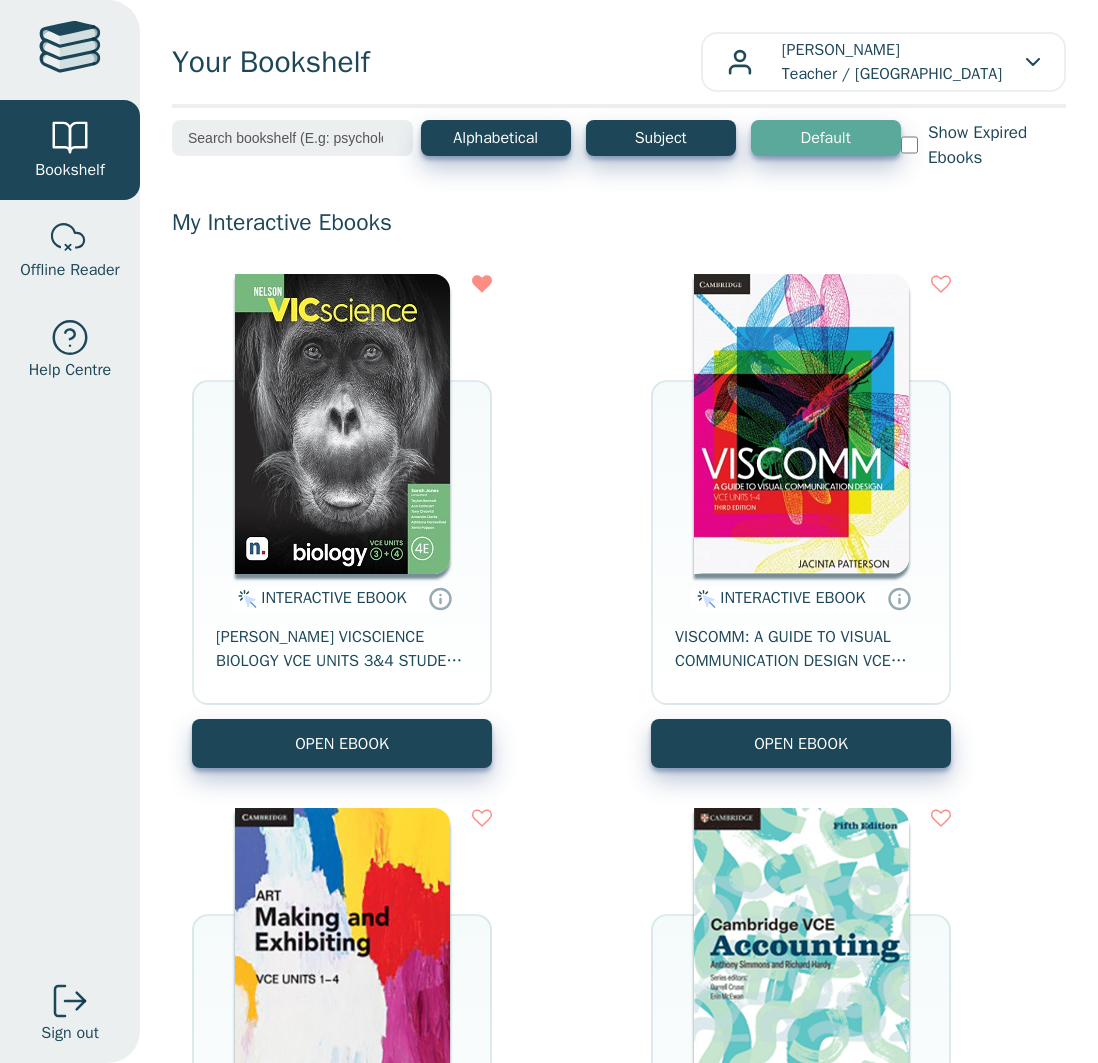 click at bounding box center [292, 138] 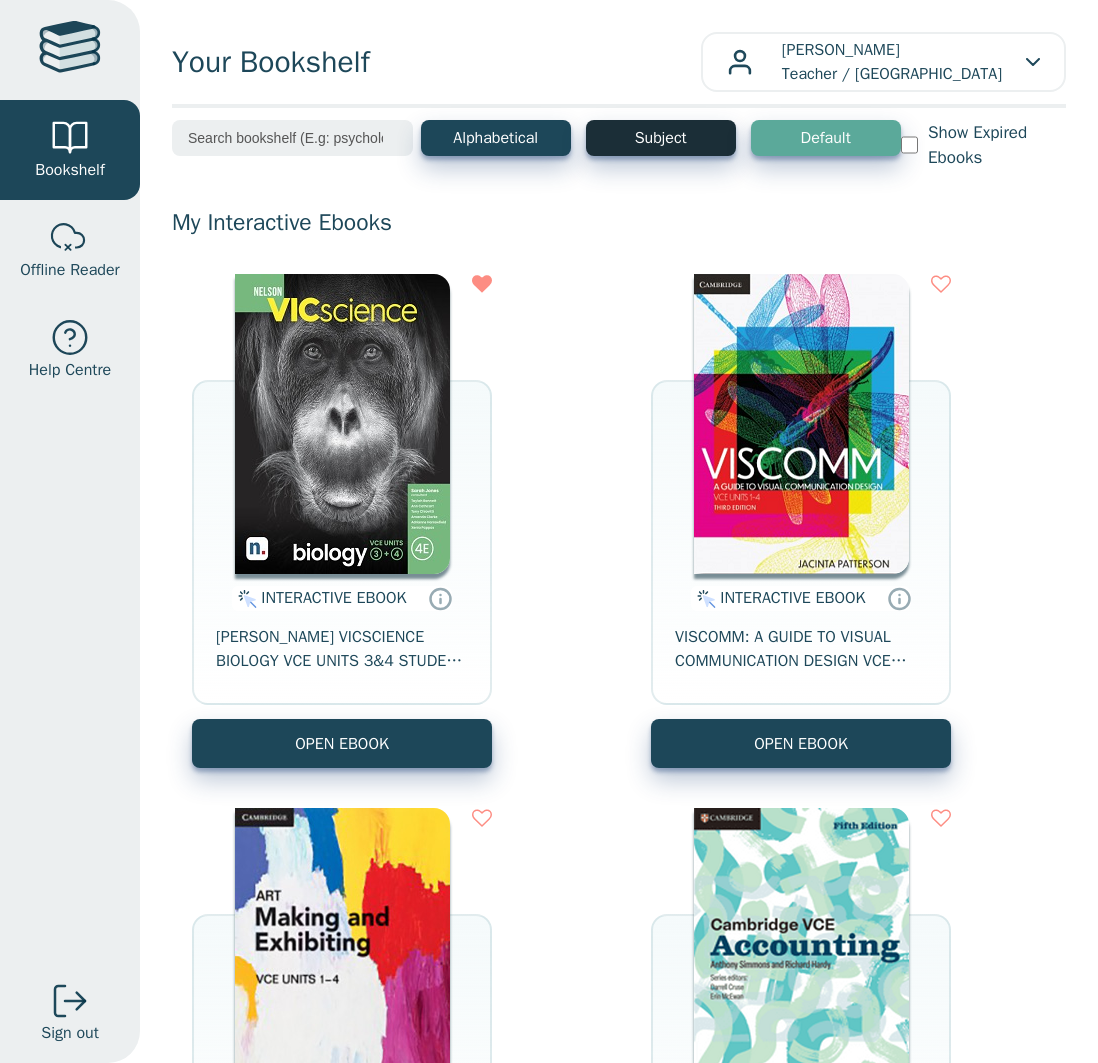 click on "Subject" at bounding box center (661, 138) 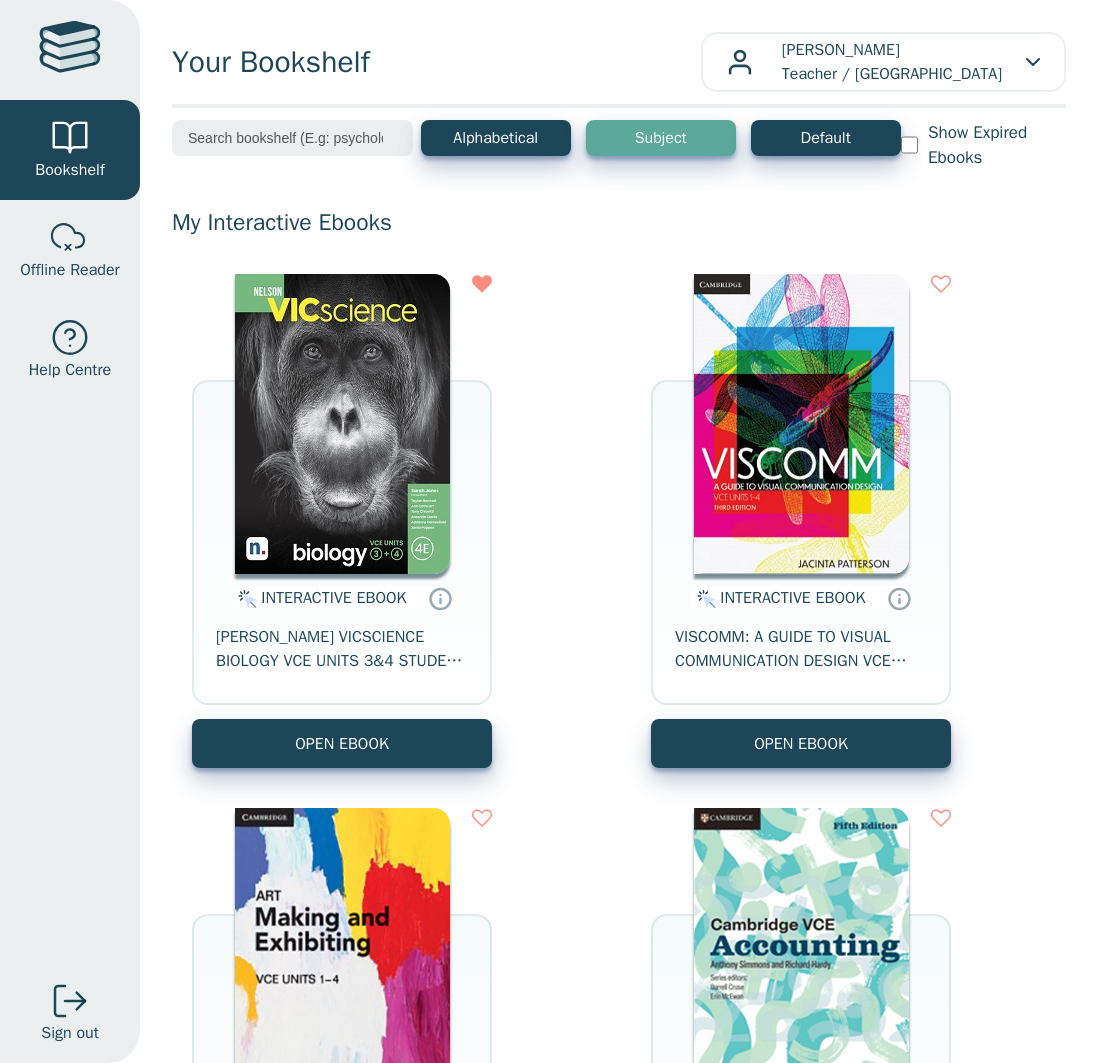 click on "Subject" at bounding box center (661, 138) 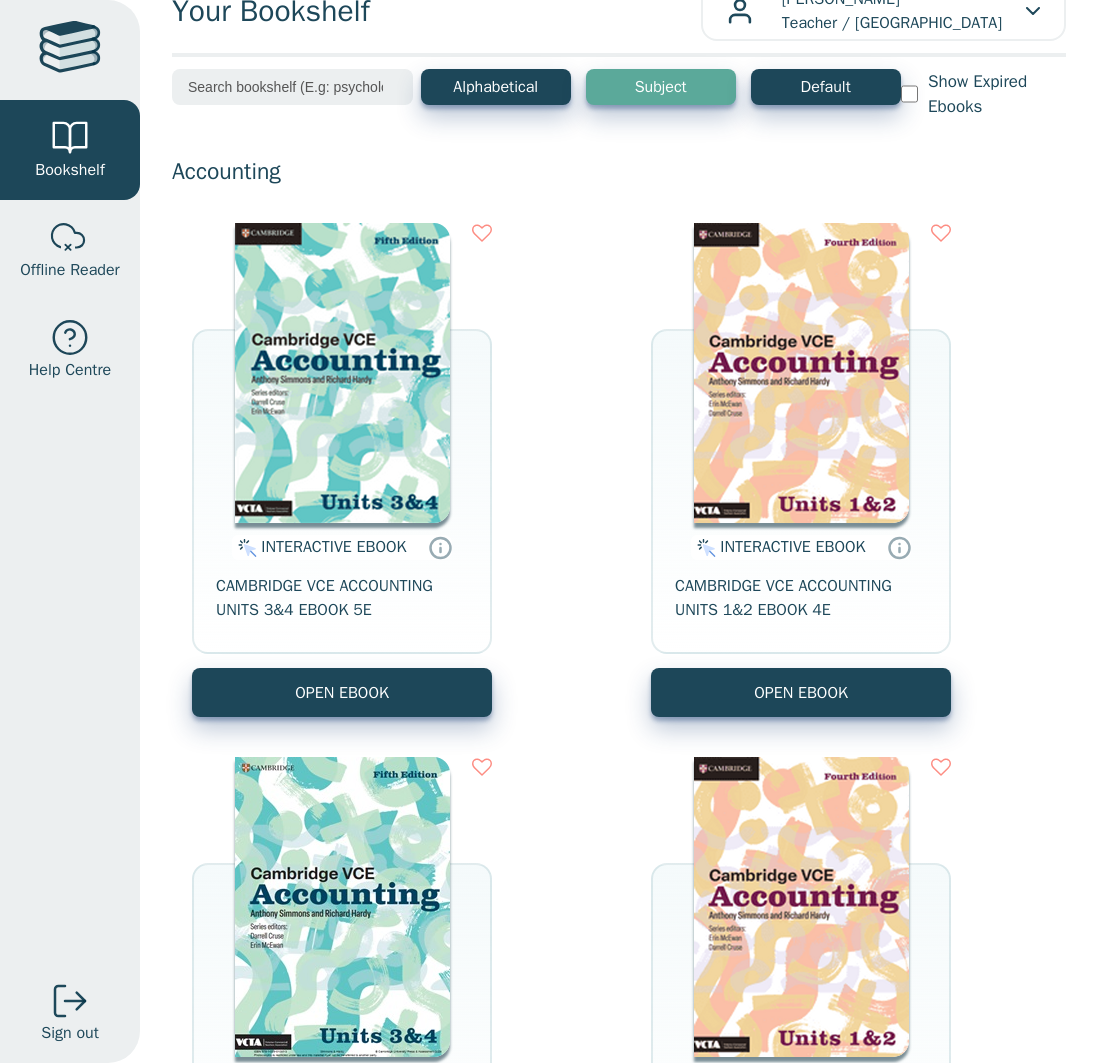 scroll, scrollTop: 0, scrollLeft: 0, axis: both 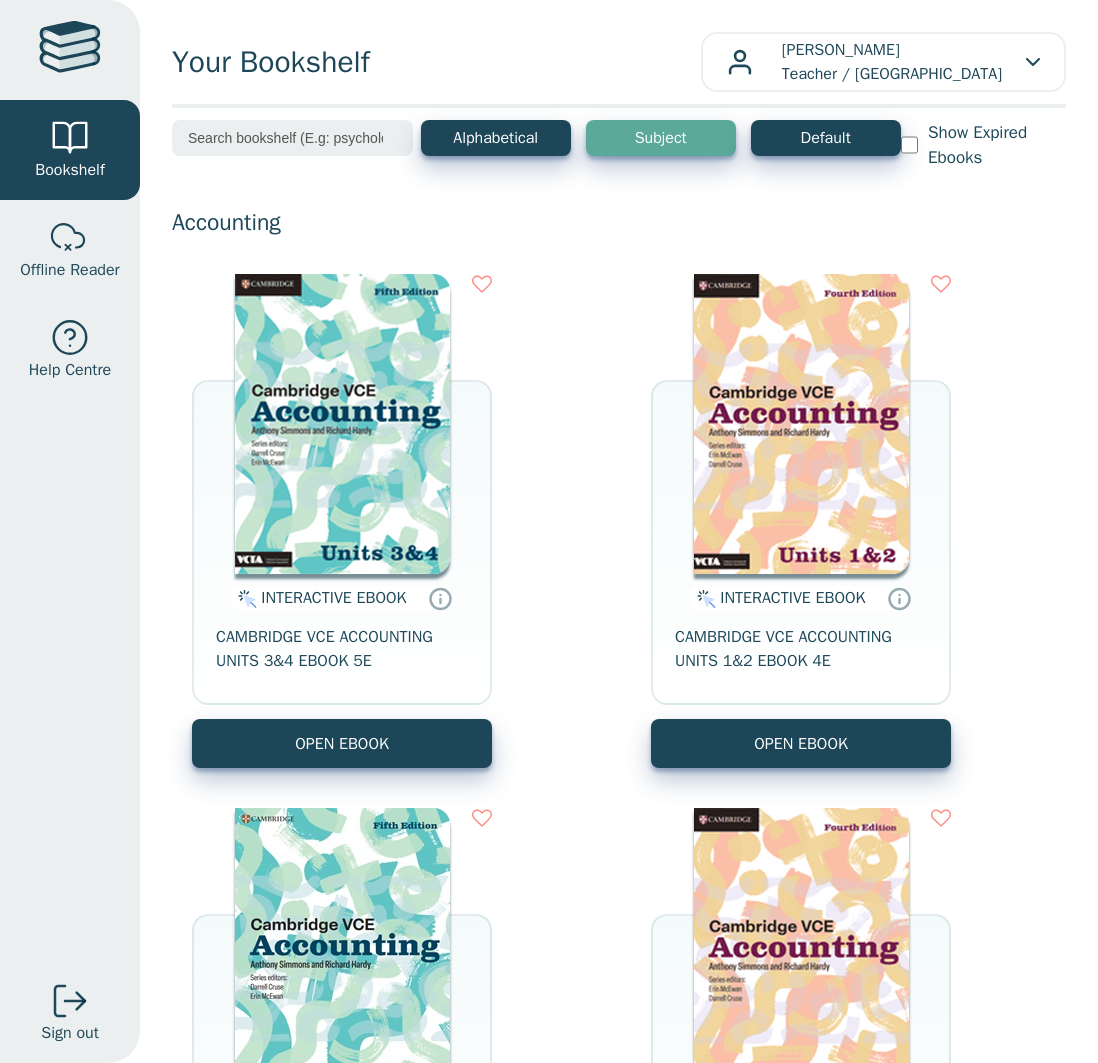 click at bounding box center (292, 138) 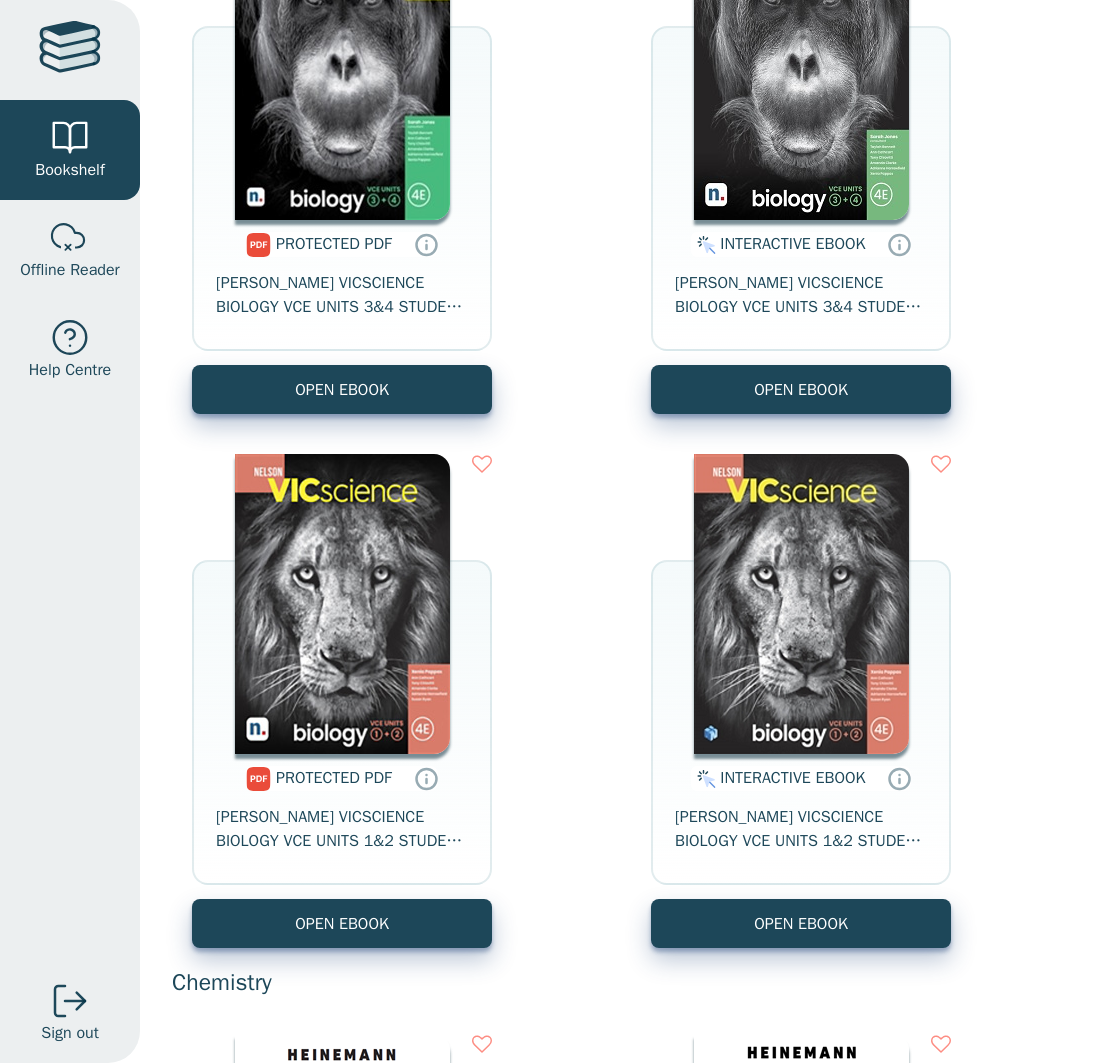 click on "PROTECTED PDF
NELSON VICSCIENCE BIOLOGY VCE UNITS 3&4 STUDENT BOOK + EBOOK 4E REVISED EDITION
OPEN EBOOK" at bounding box center (619, 434) 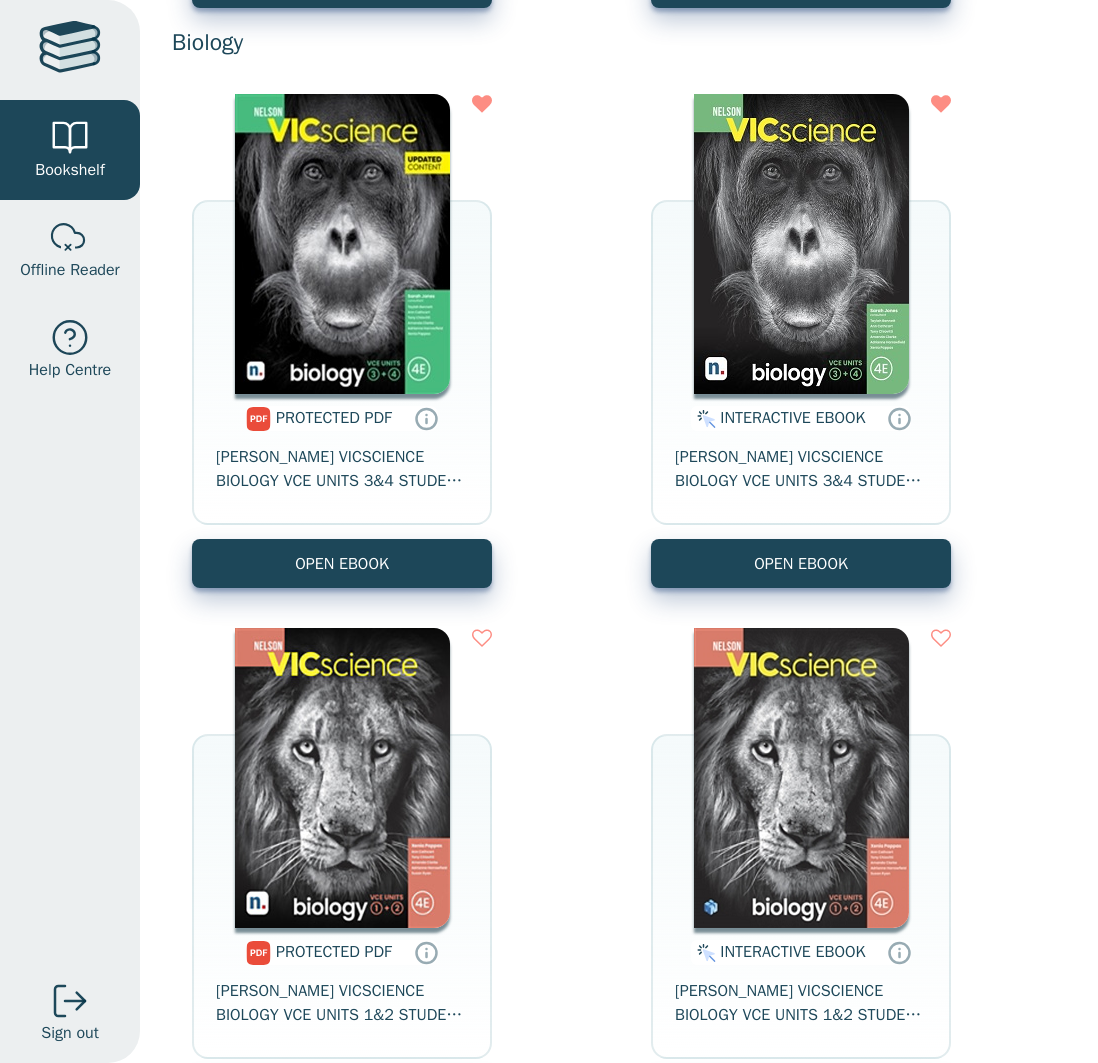 scroll, scrollTop: 2431, scrollLeft: 0, axis: vertical 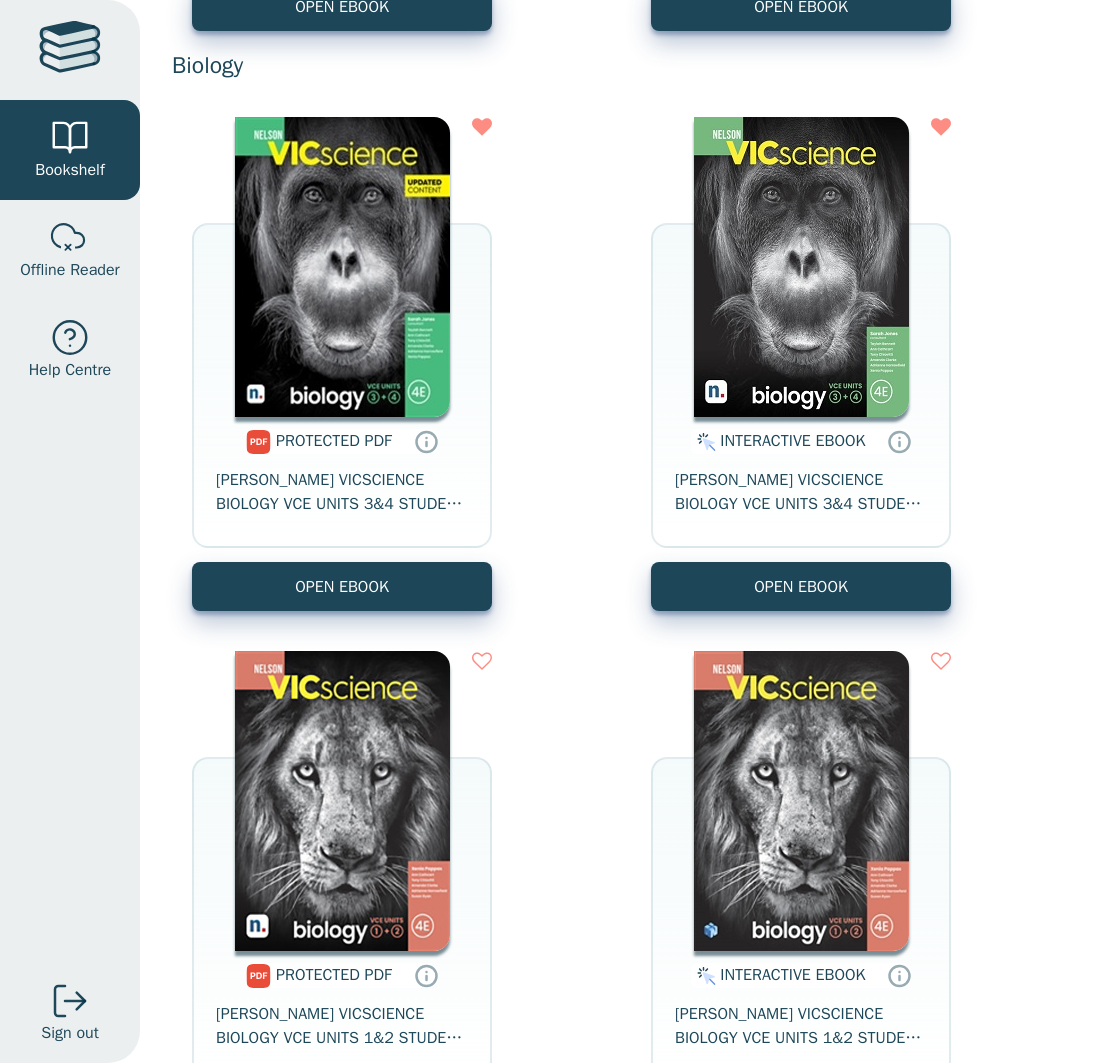 click at bounding box center (801, 267) 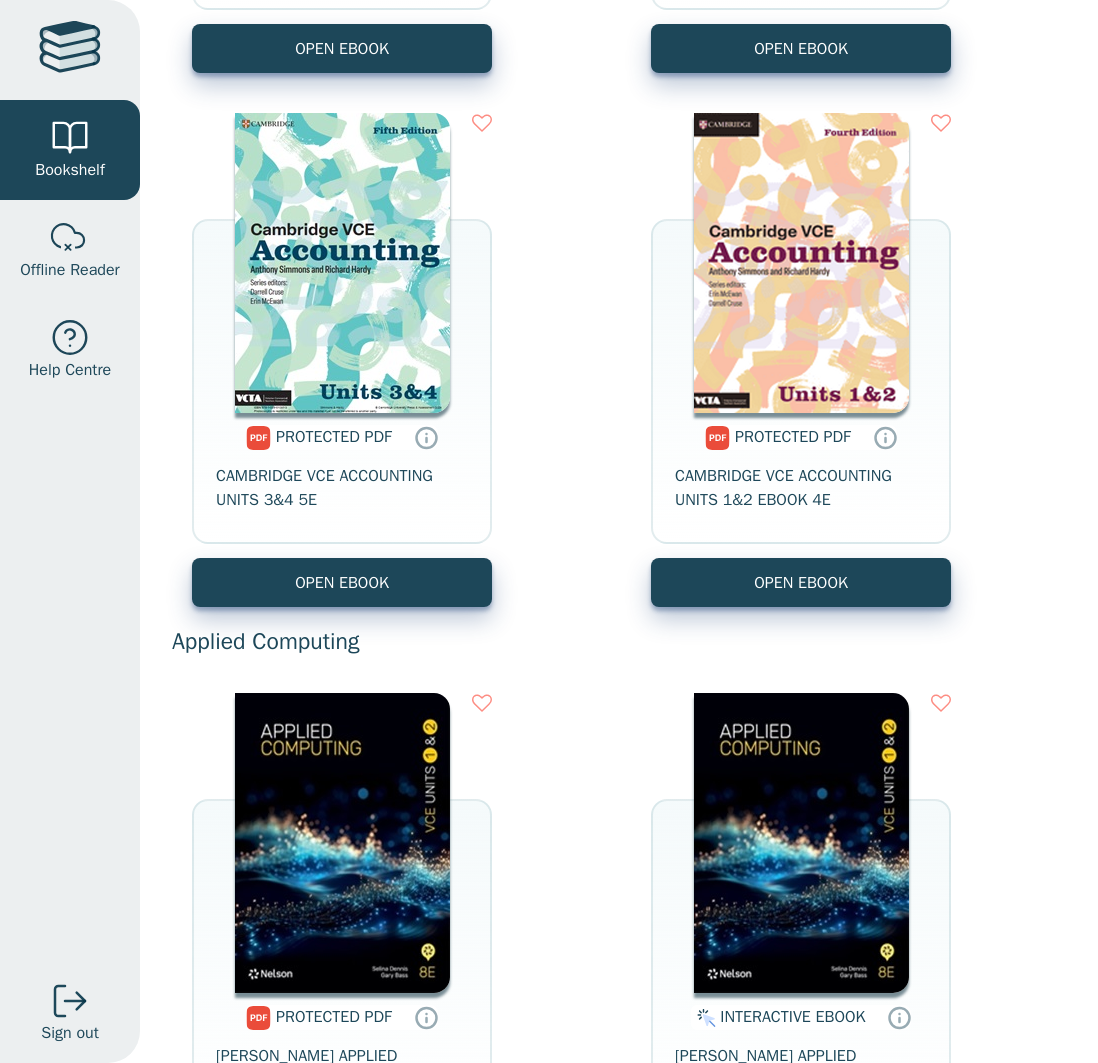 scroll, scrollTop: 0, scrollLeft: 0, axis: both 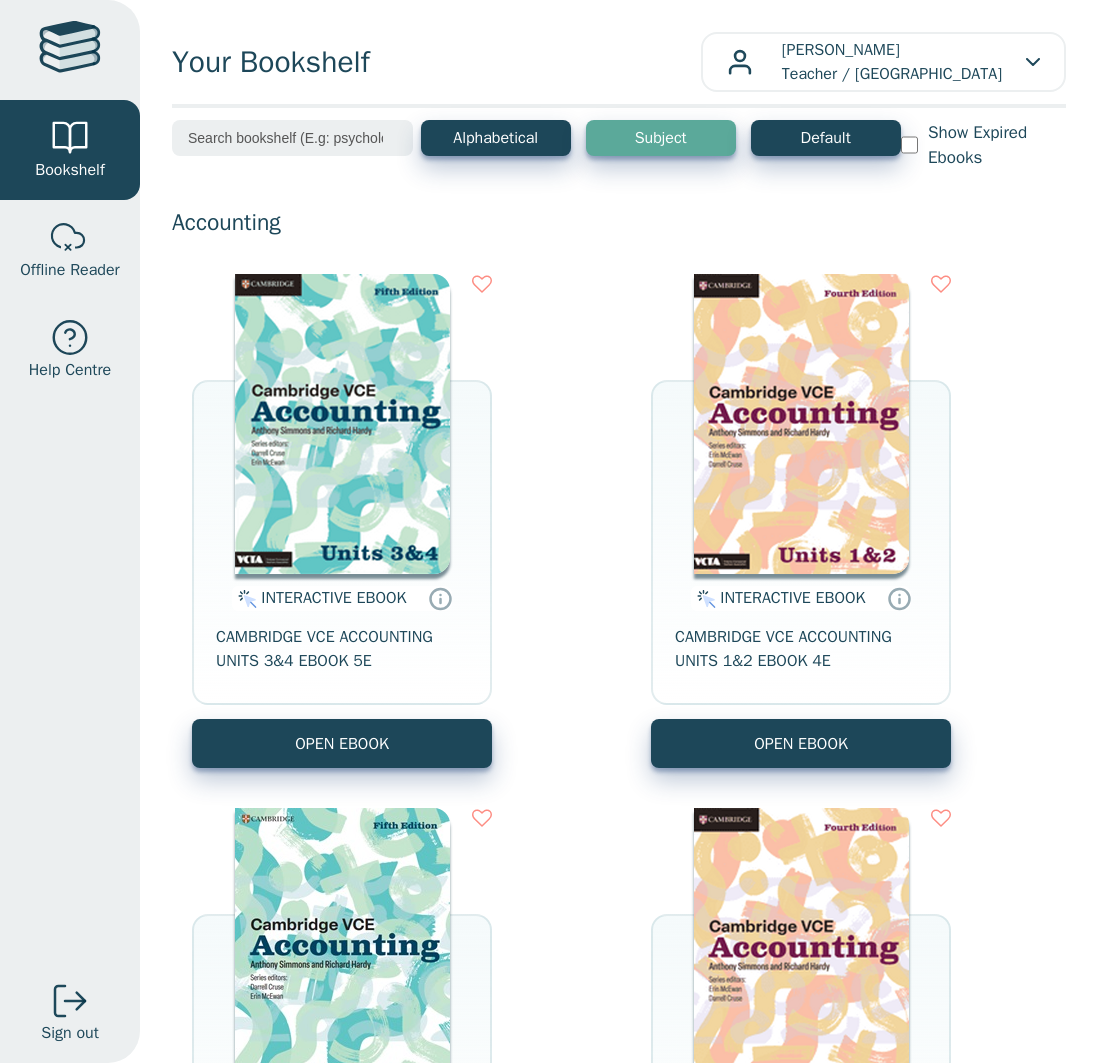 click at bounding box center (292, 138) 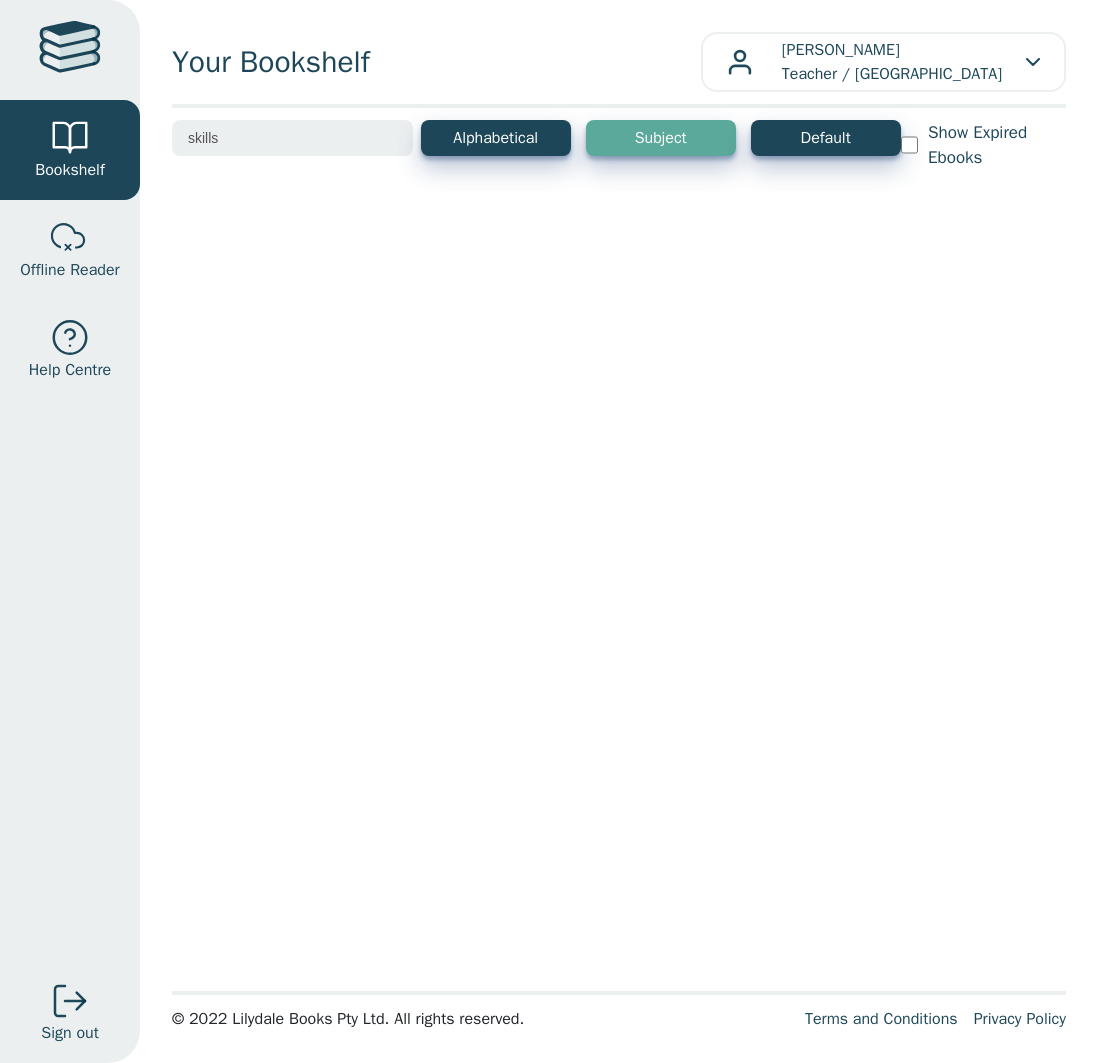 type on "skills" 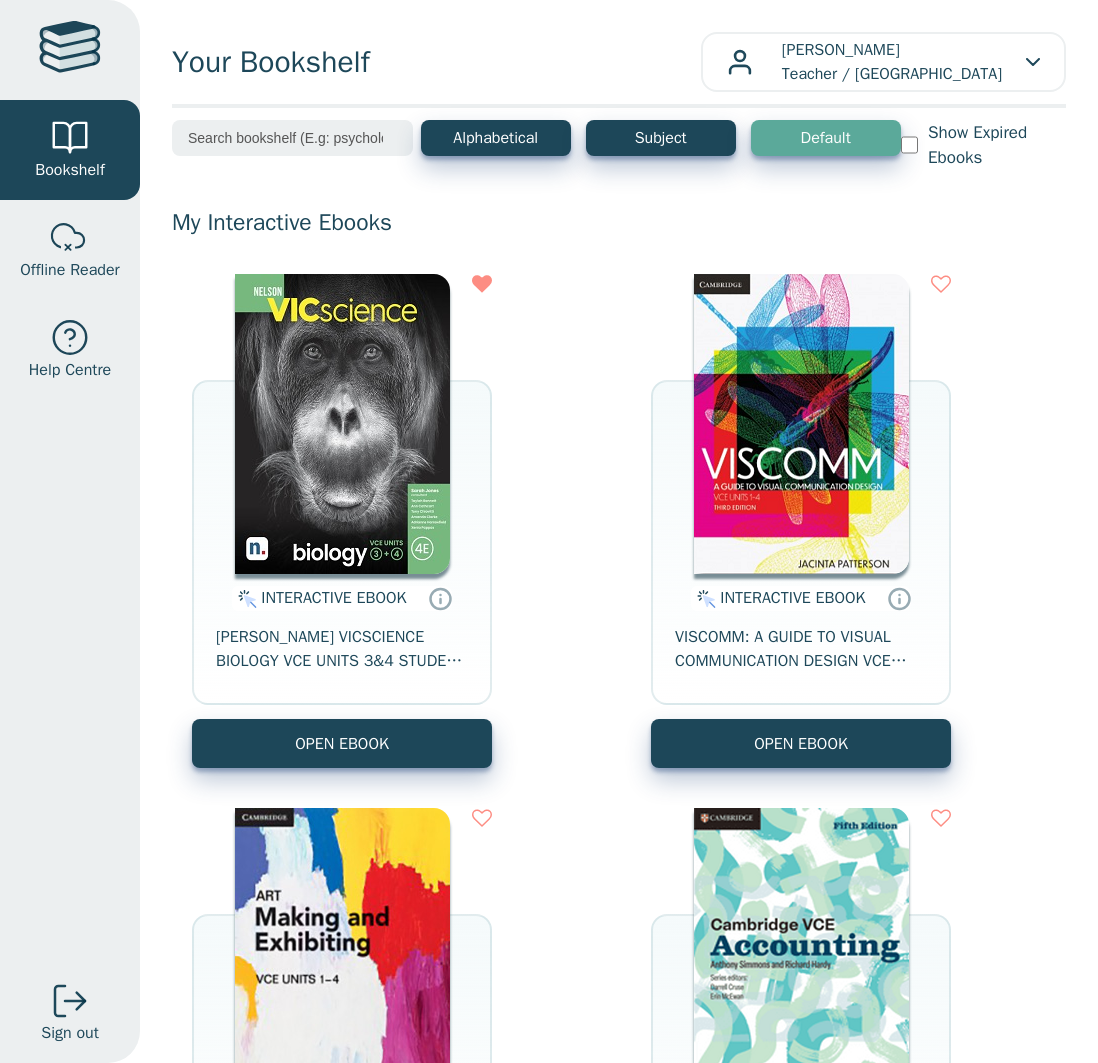 scroll, scrollTop: 0, scrollLeft: 0, axis: both 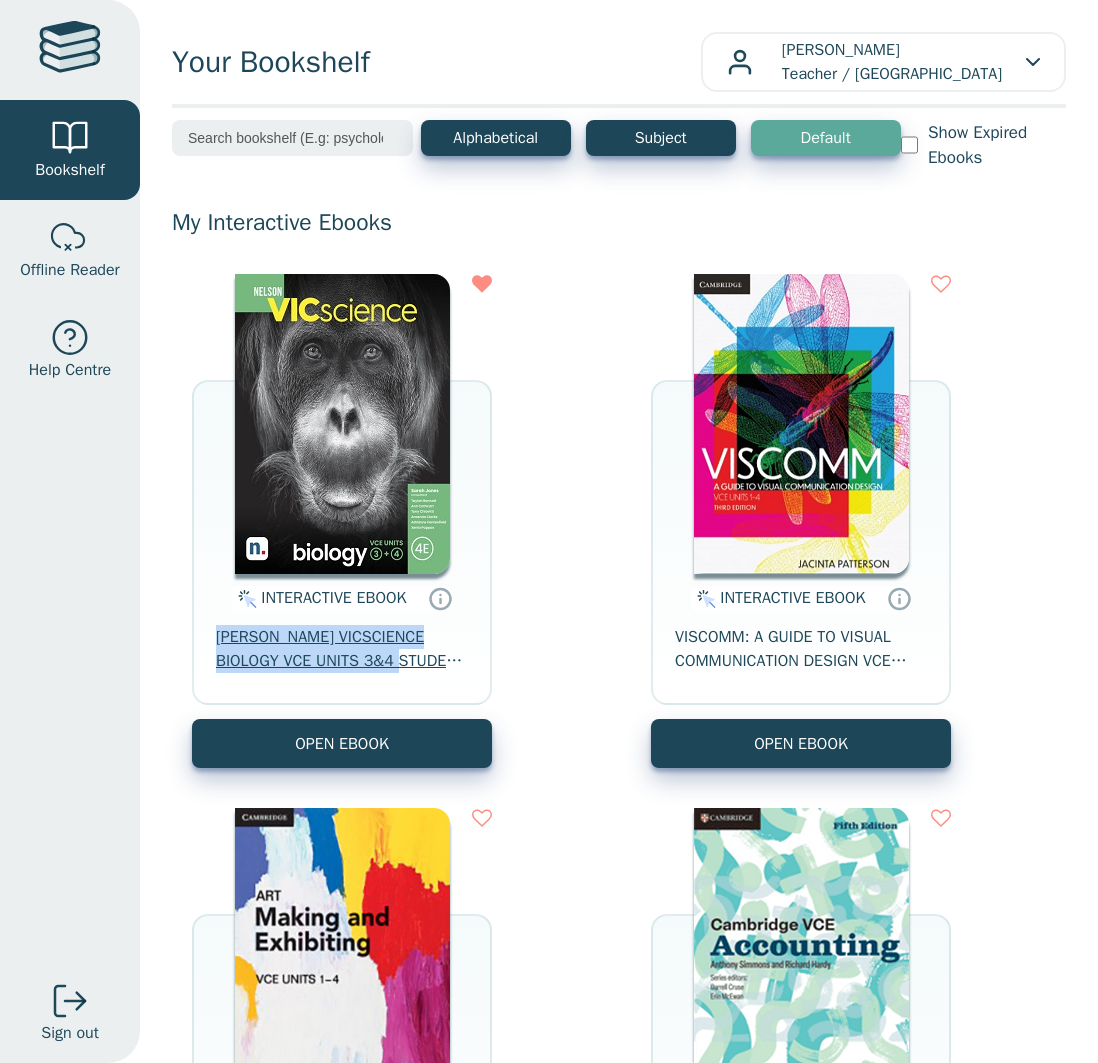 drag, startPoint x: 214, startPoint y: 637, endPoint x: 452, endPoint y: 671, distance: 240.4163 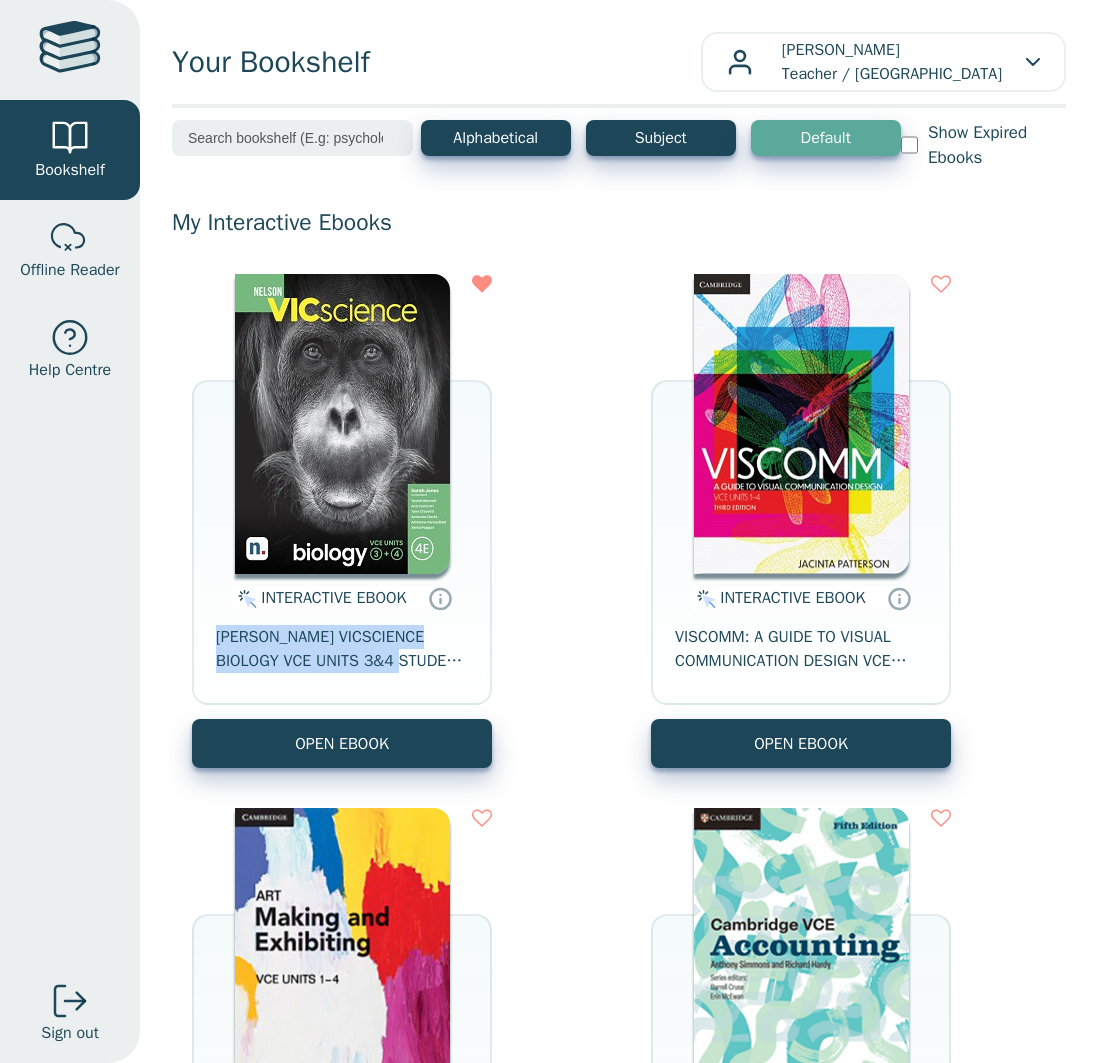 copy on "NELSON VICSCIENCE BIOLOGY VCE UNITS 3&4 STUDENT" 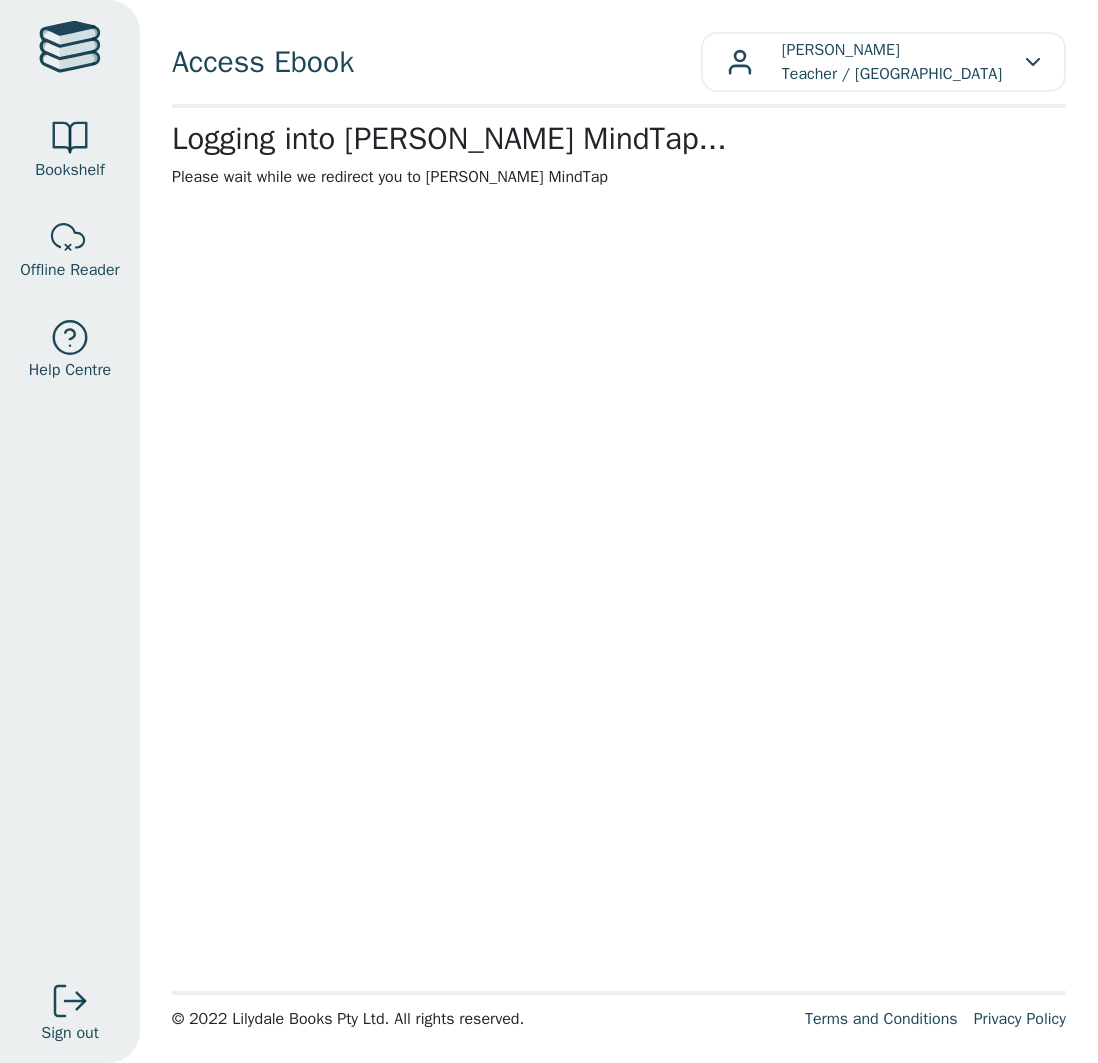 scroll, scrollTop: 0, scrollLeft: 0, axis: both 